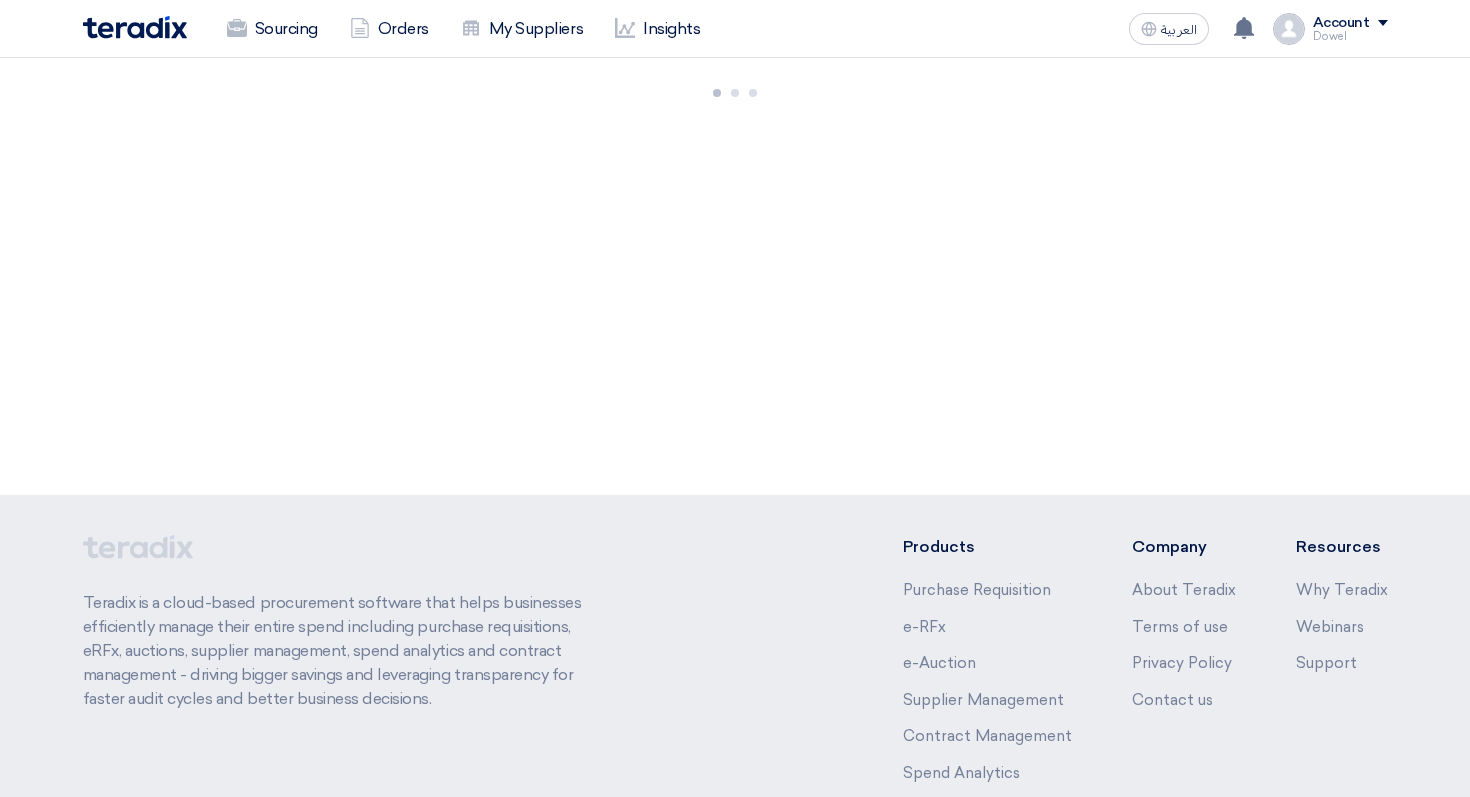 scroll, scrollTop: 0, scrollLeft: 0, axis: both 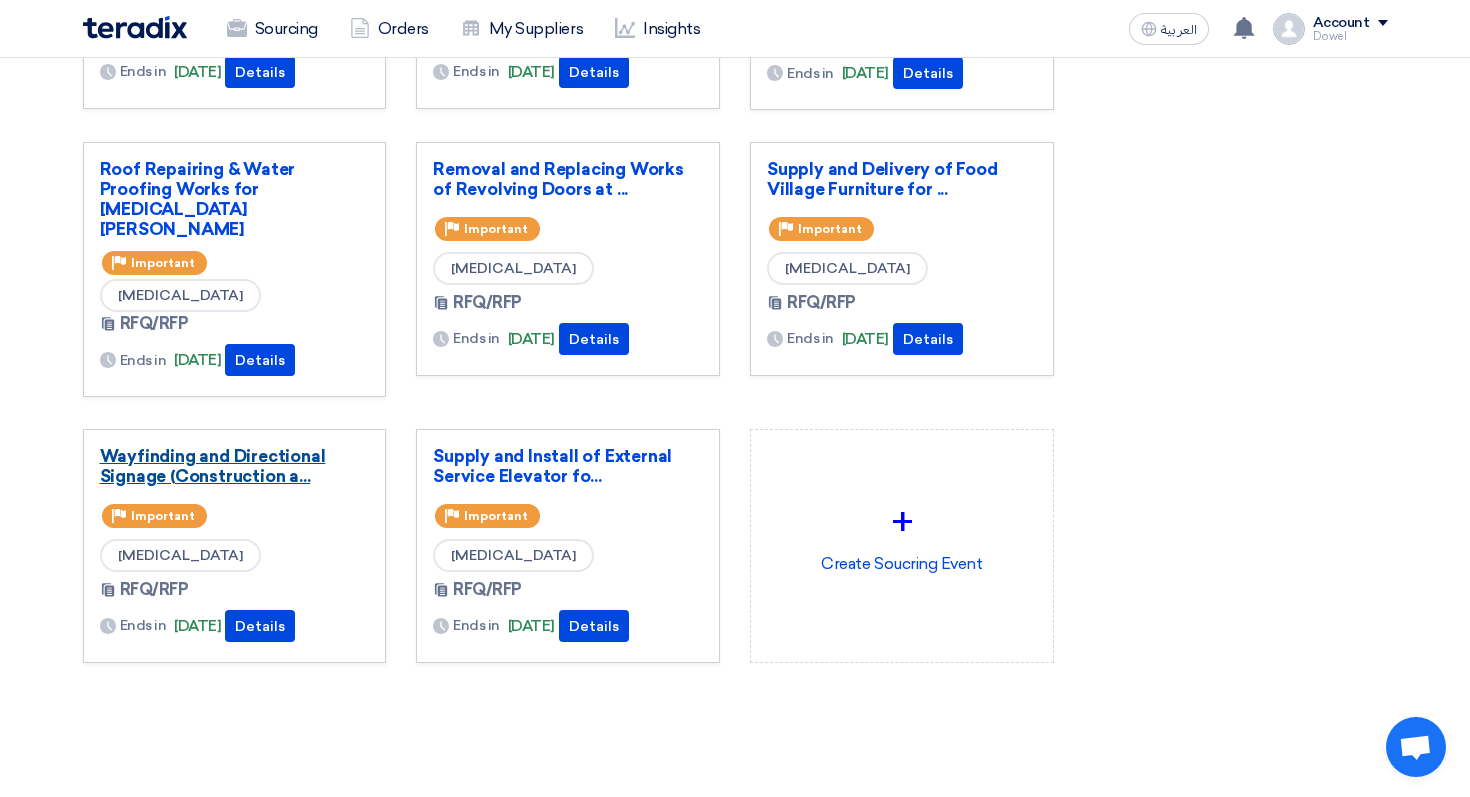 click on "Wayfinding and Directional Signage (Construction a..." 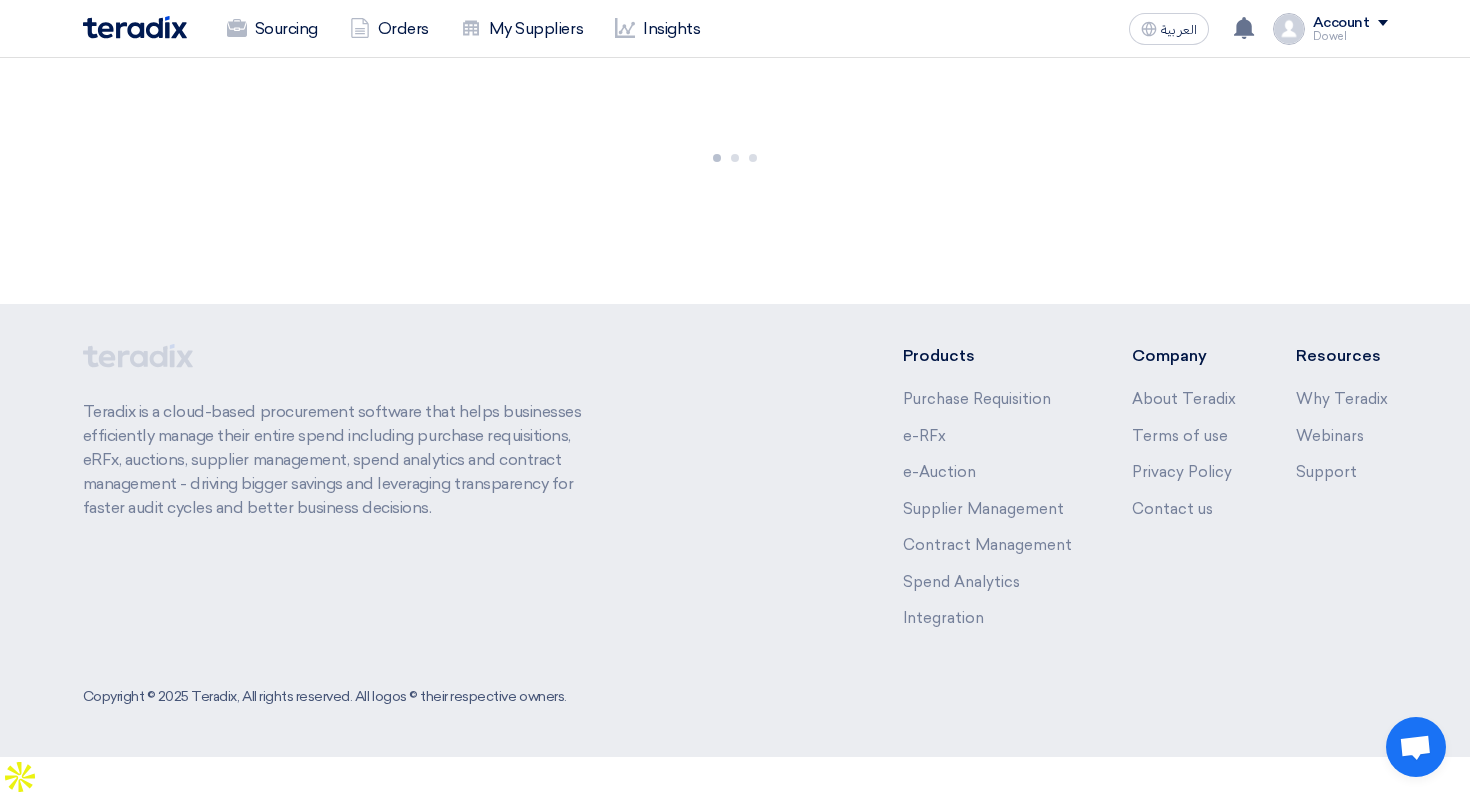 scroll, scrollTop: 0, scrollLeft: 0, axis: both 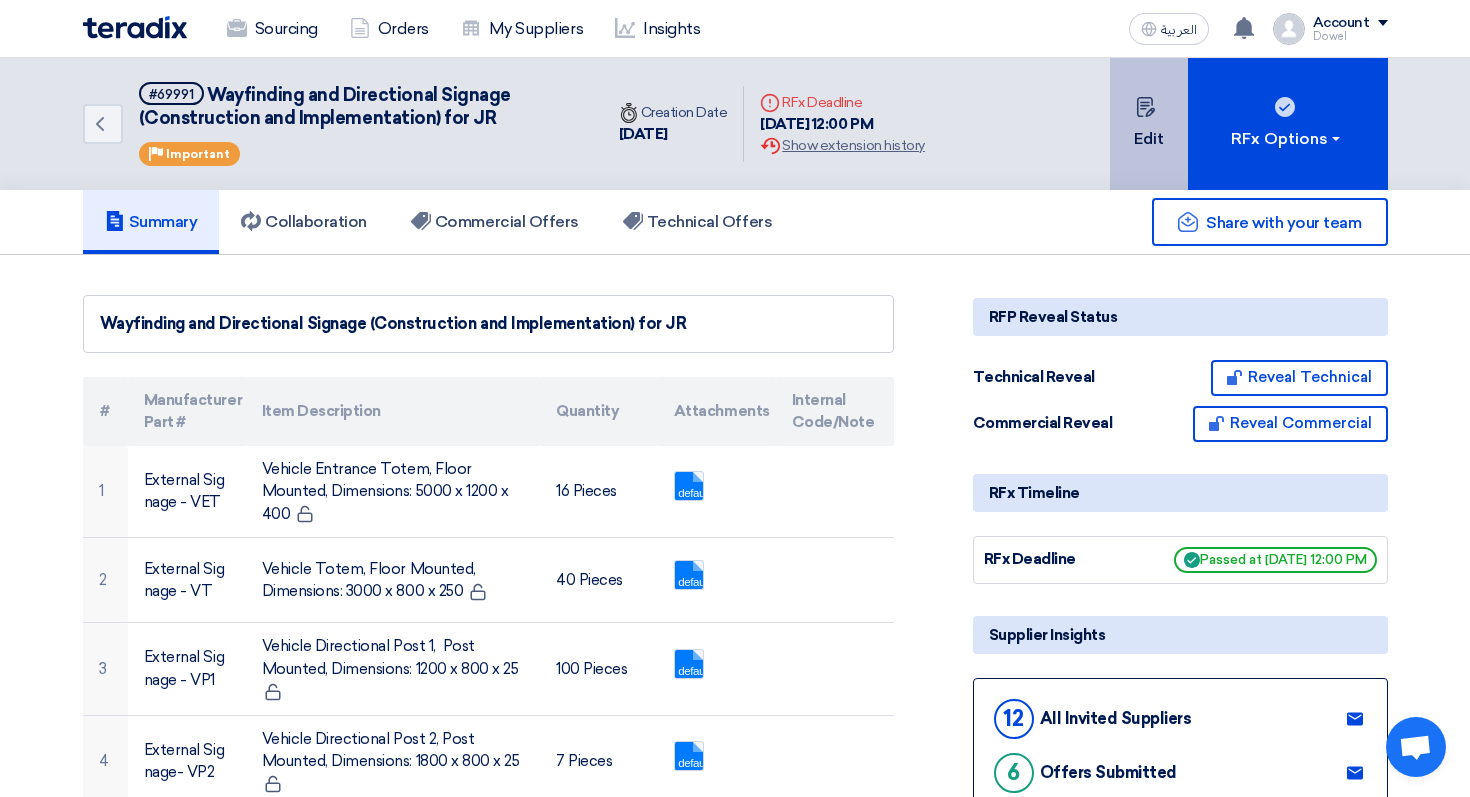 click on "Edit" 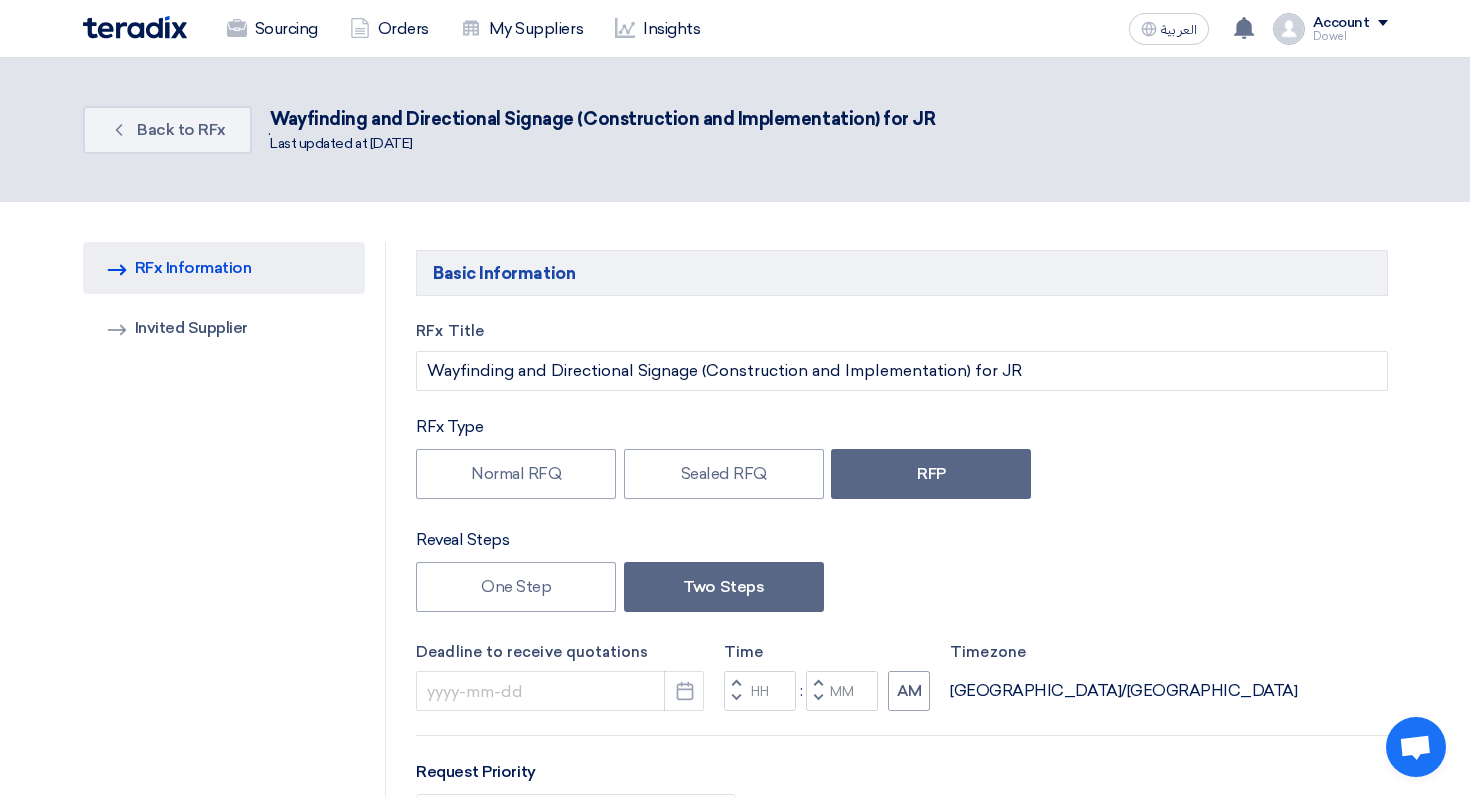 type on "[DATE]" 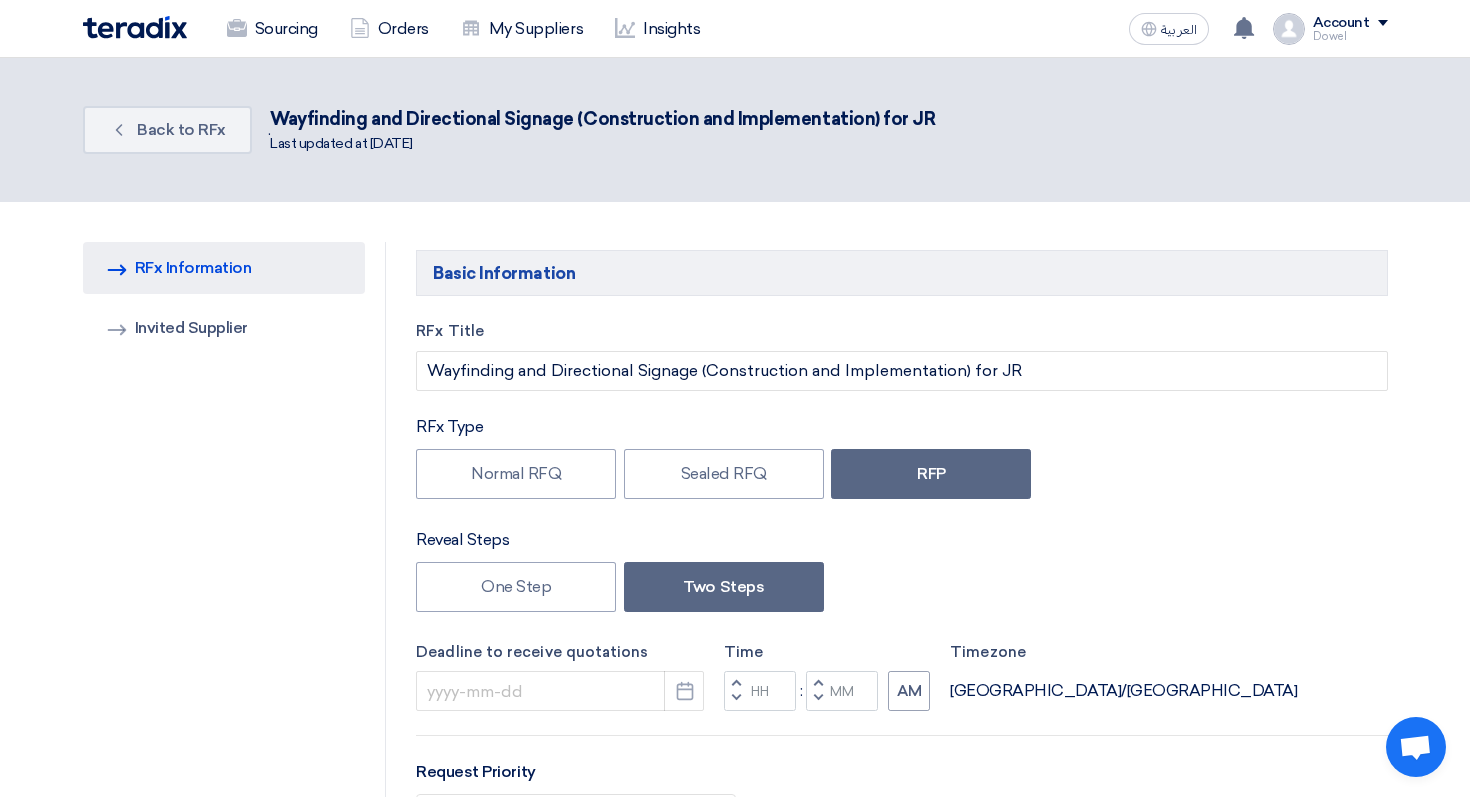type on "12" 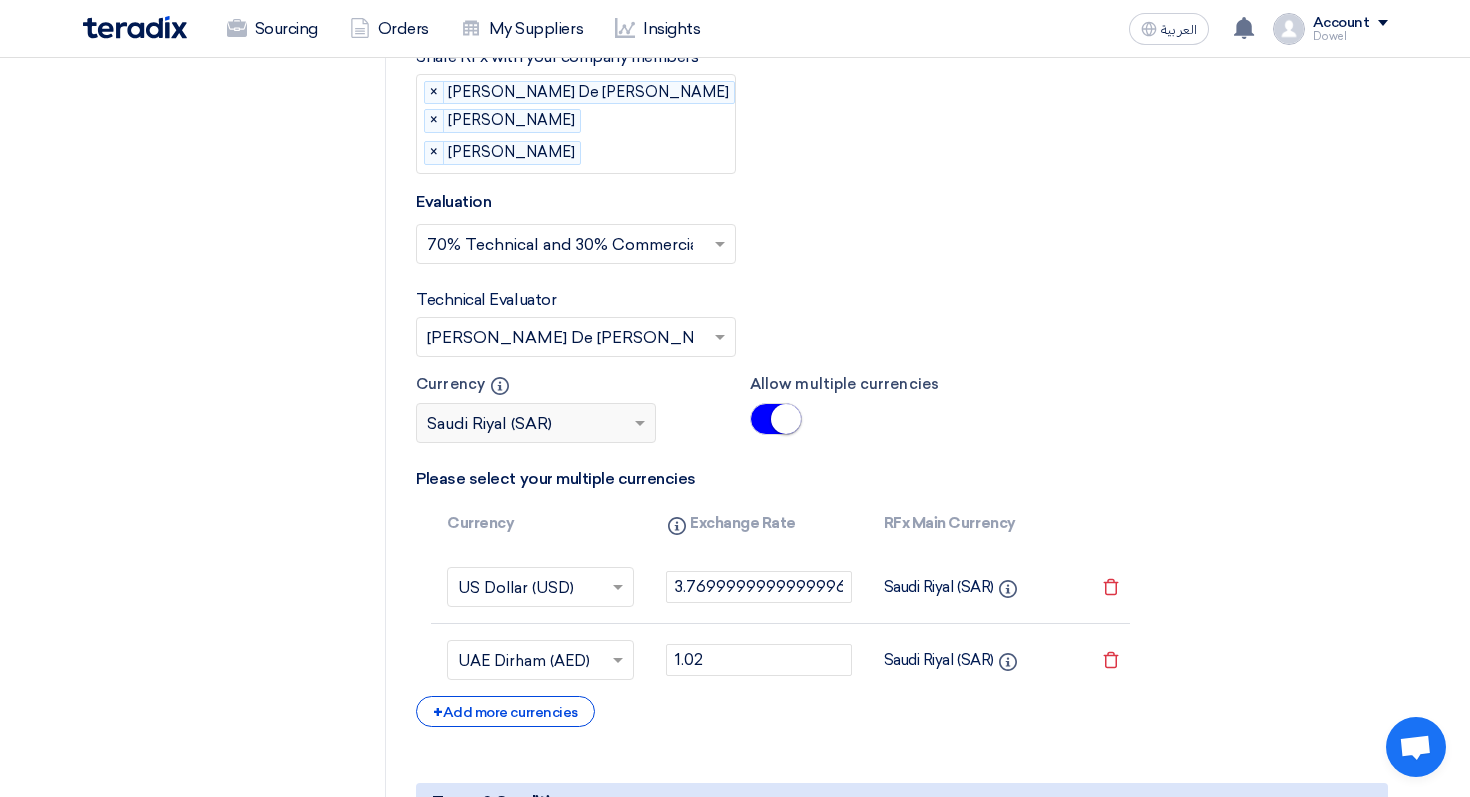 scroll, scrollTop: 6992, scrollLeft: 0, axis: vertical 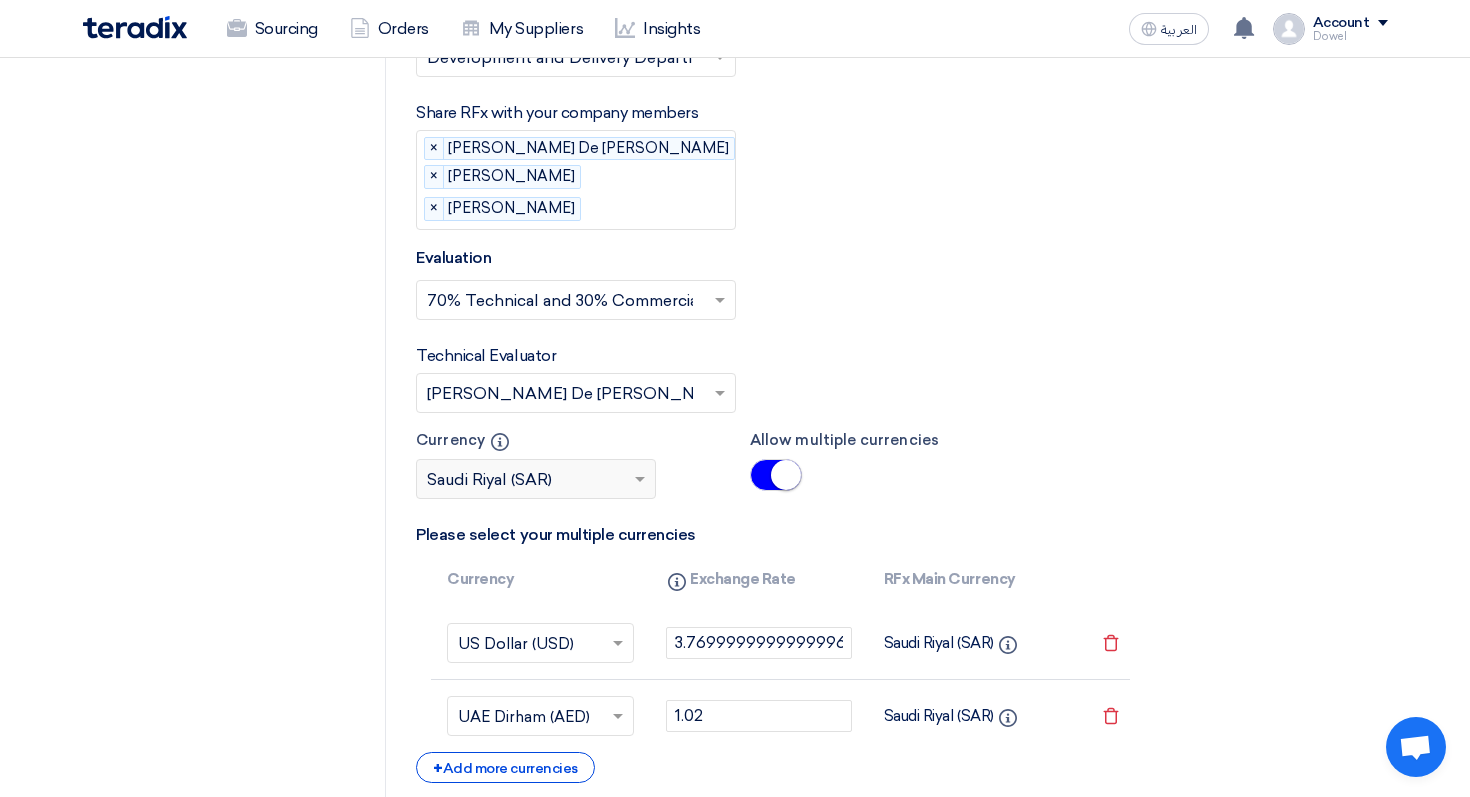 click at bounding box center (566, 394) 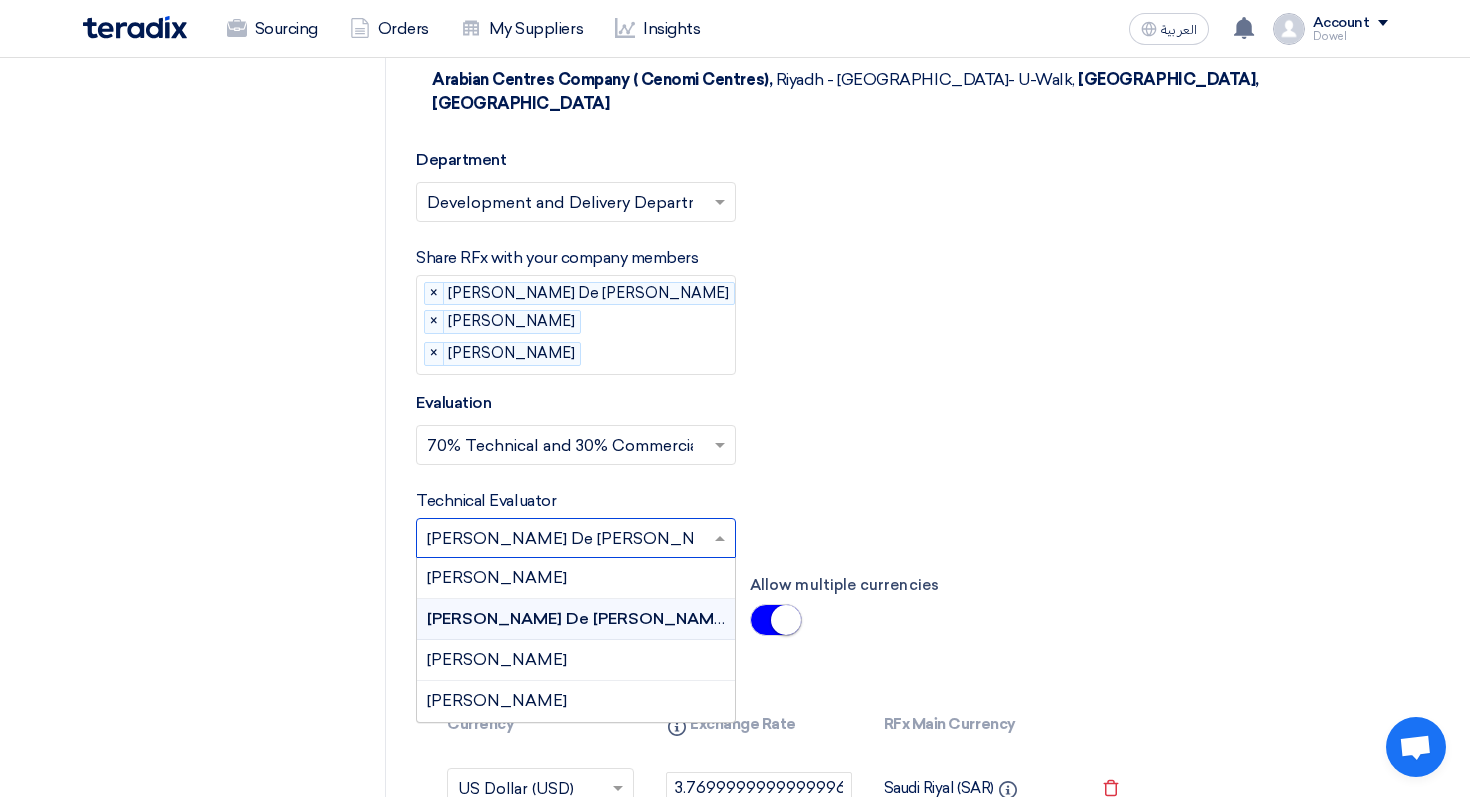 scroll, scrollTop: 6797, scrollLeft: 0, axis: vertical 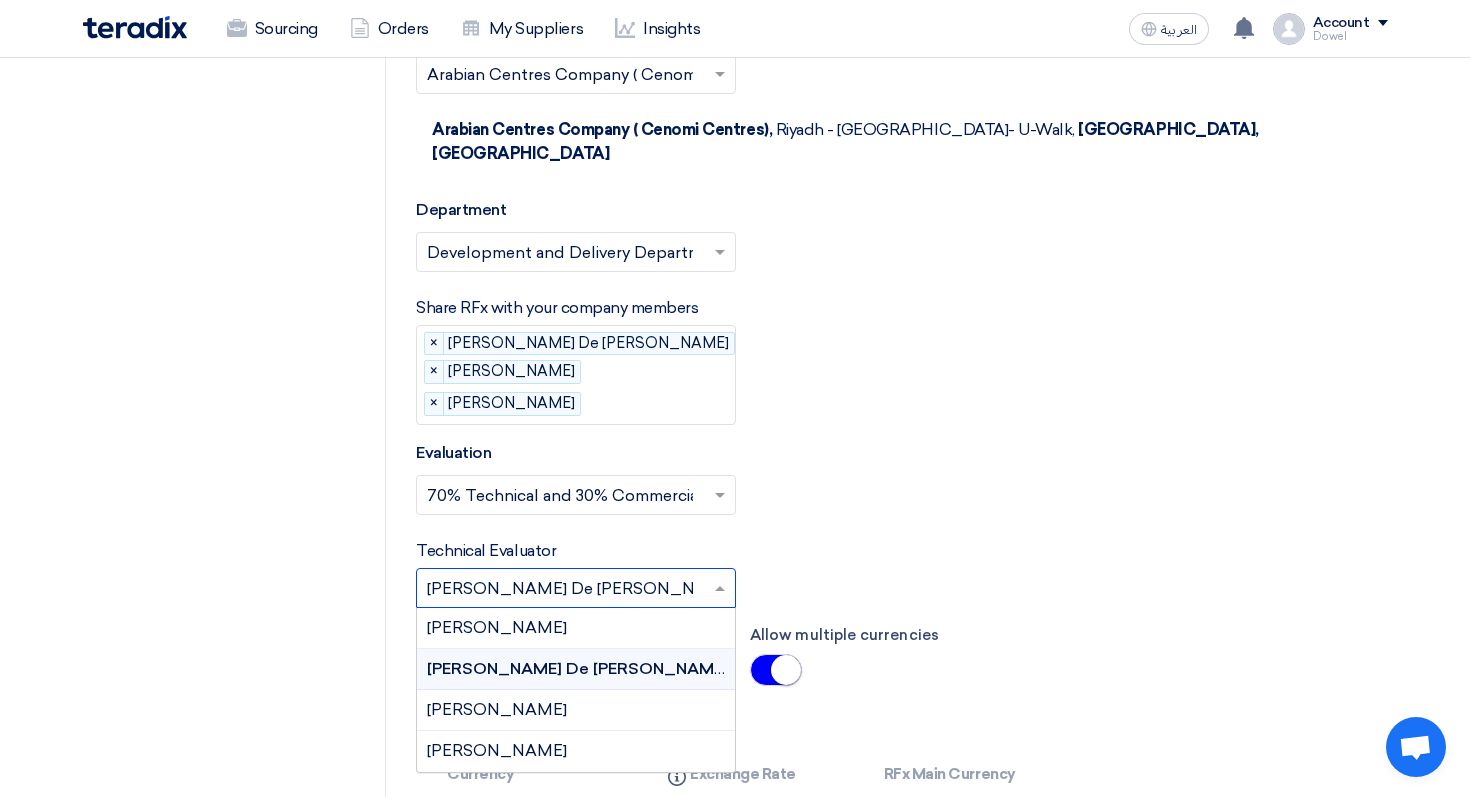 click at bounding box center (747, 375) 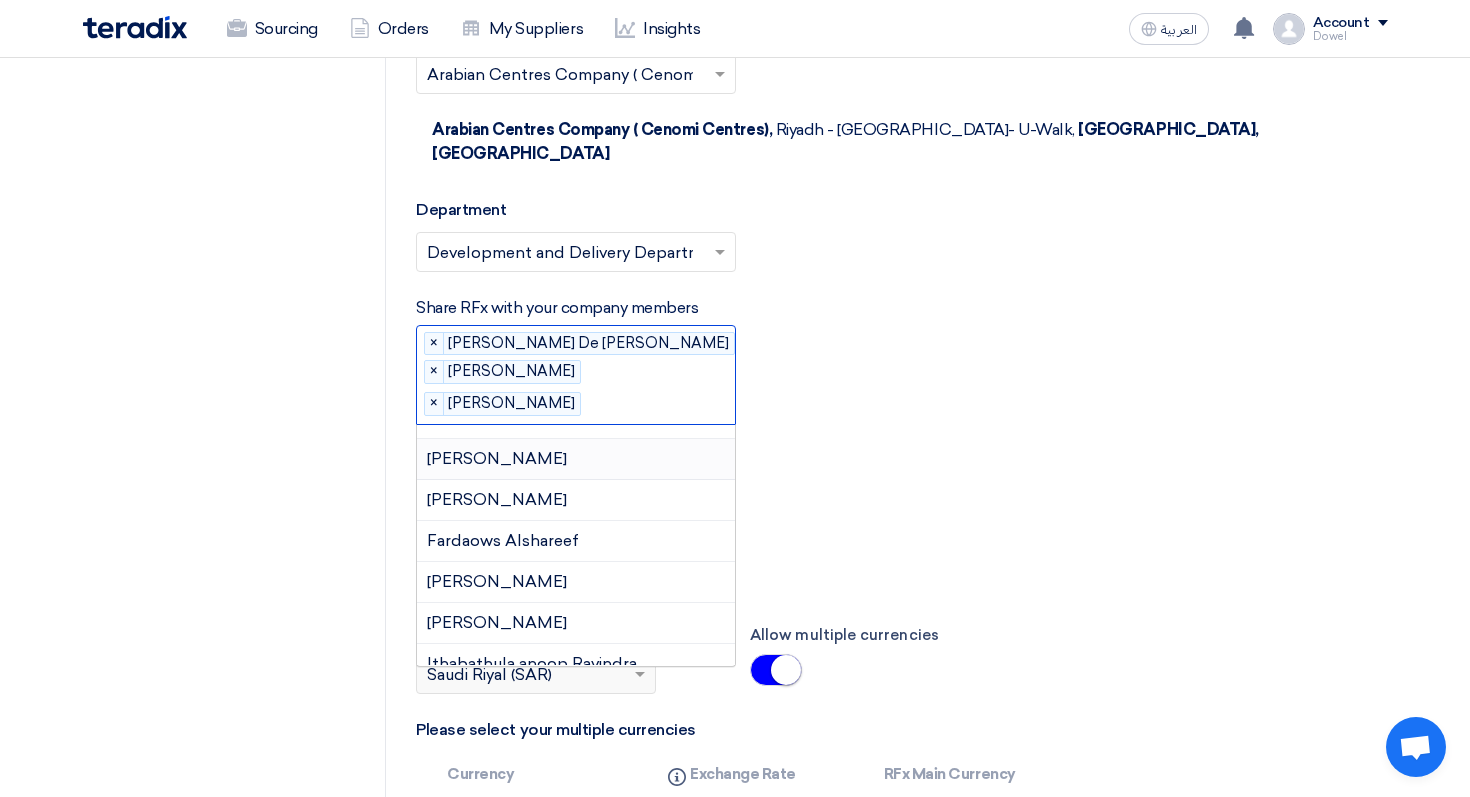 scroll, scrollTop: 357, scrollLeft: 0, axis: vertical 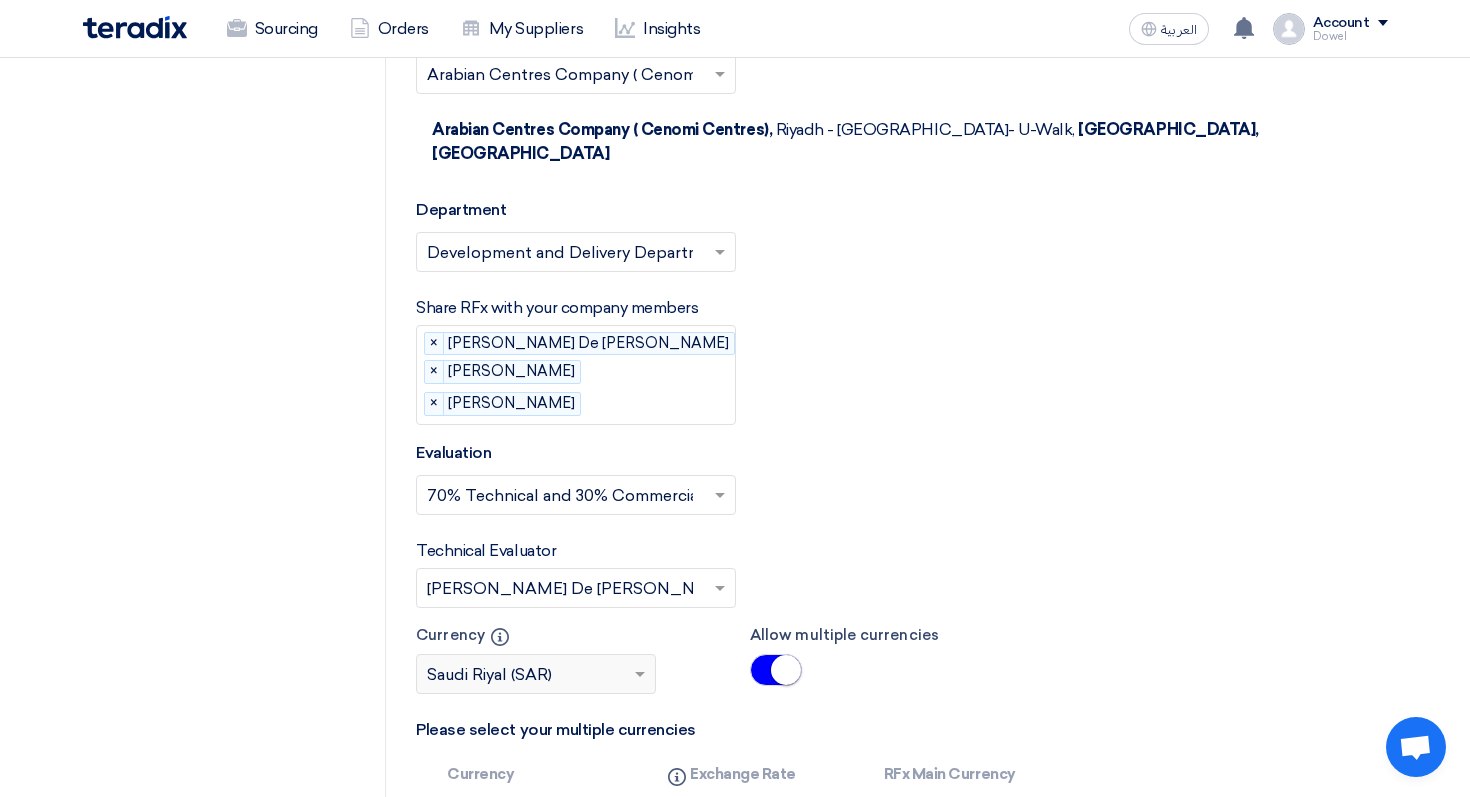 click on "Share RFx with your company members
Please select company members...
×
[PERSON_NAME] De [PERSON_NAME]
×
[PERSON_NAME]
×
[PERSON_NAME]
×" 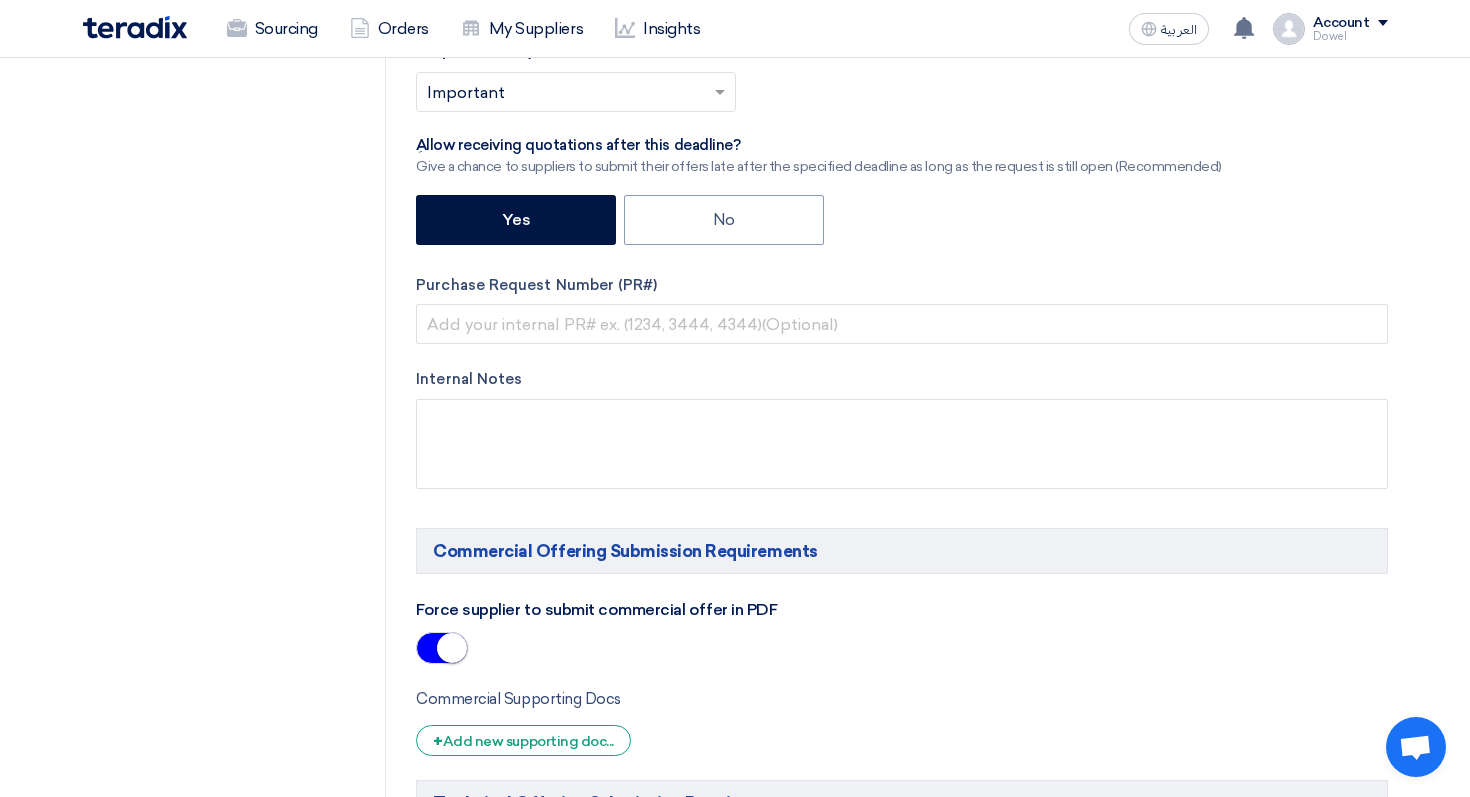 scroll, scrollTop: 0, scrollLeft: 0, axis: both 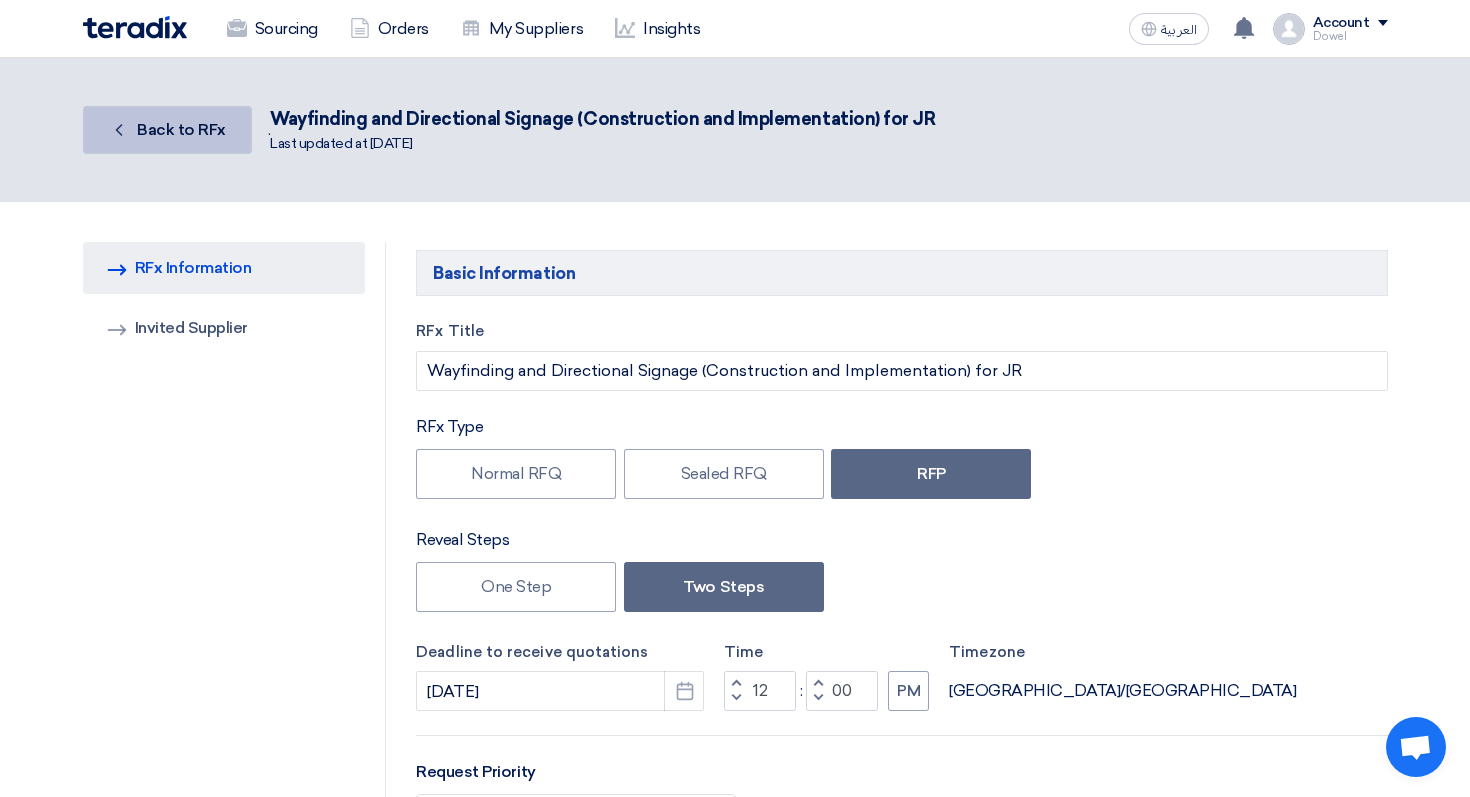 click on "Back to RFx" 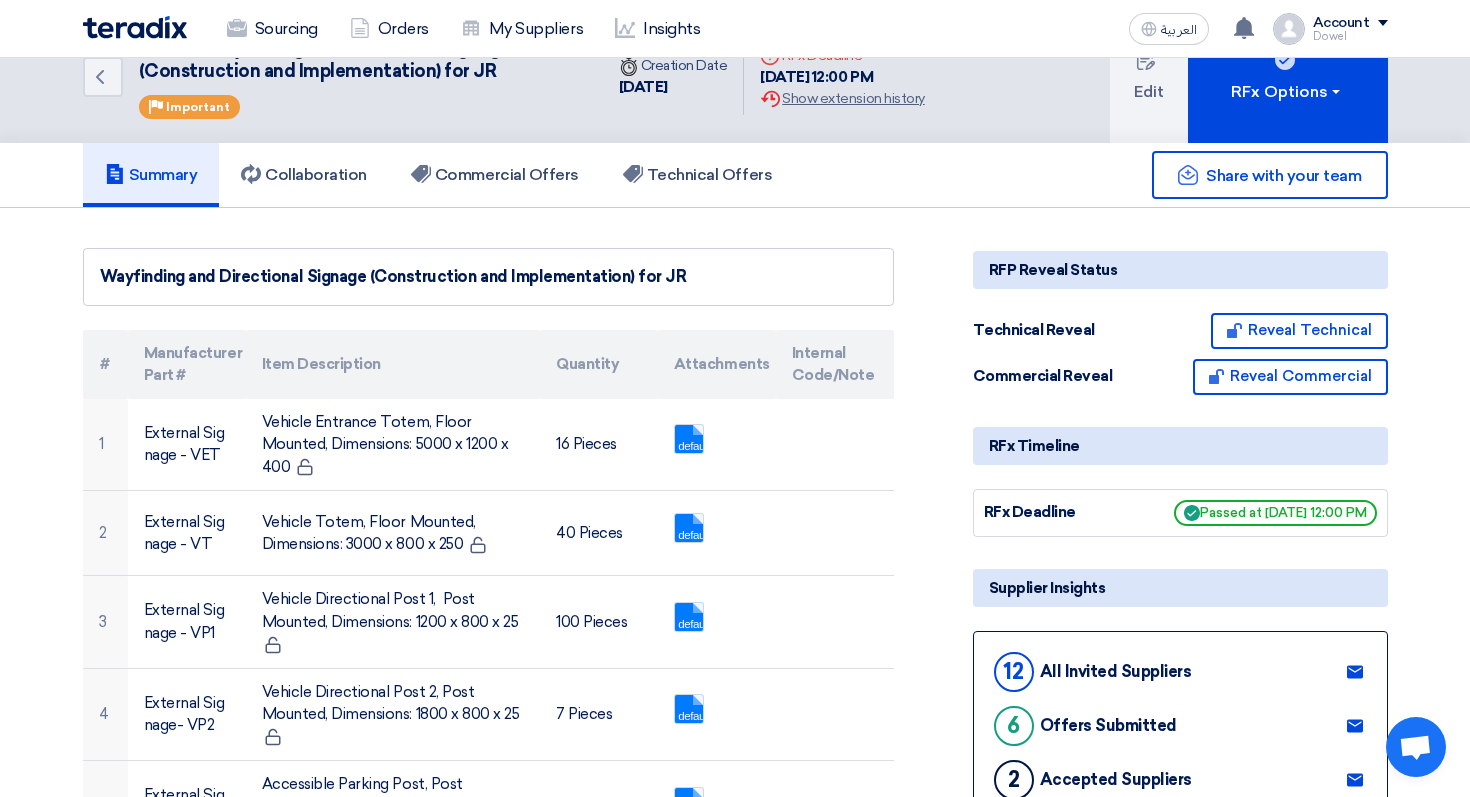 scroll, scrollTop: 0, scrollLeft: 0, axis: both 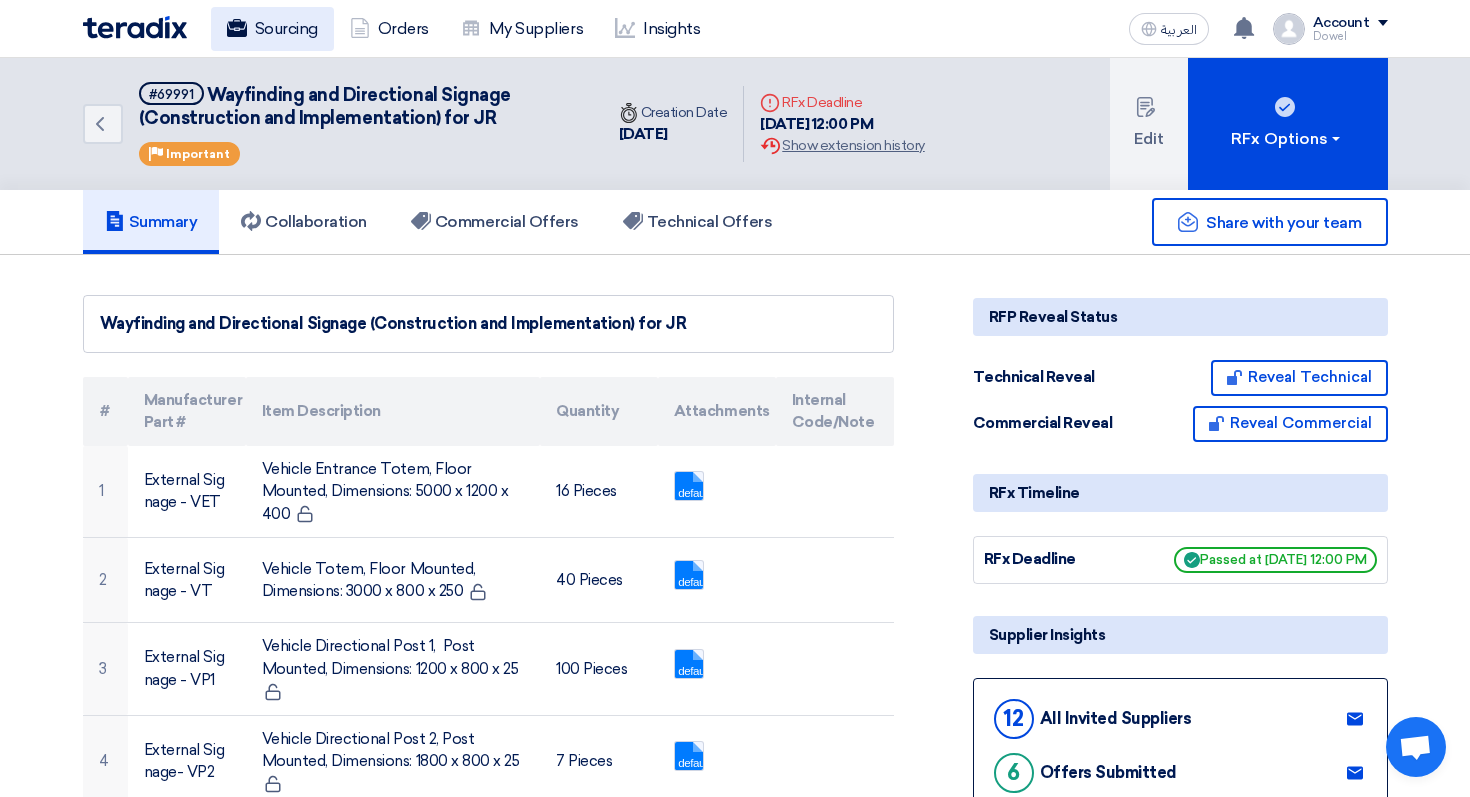 click on "Sourcing" 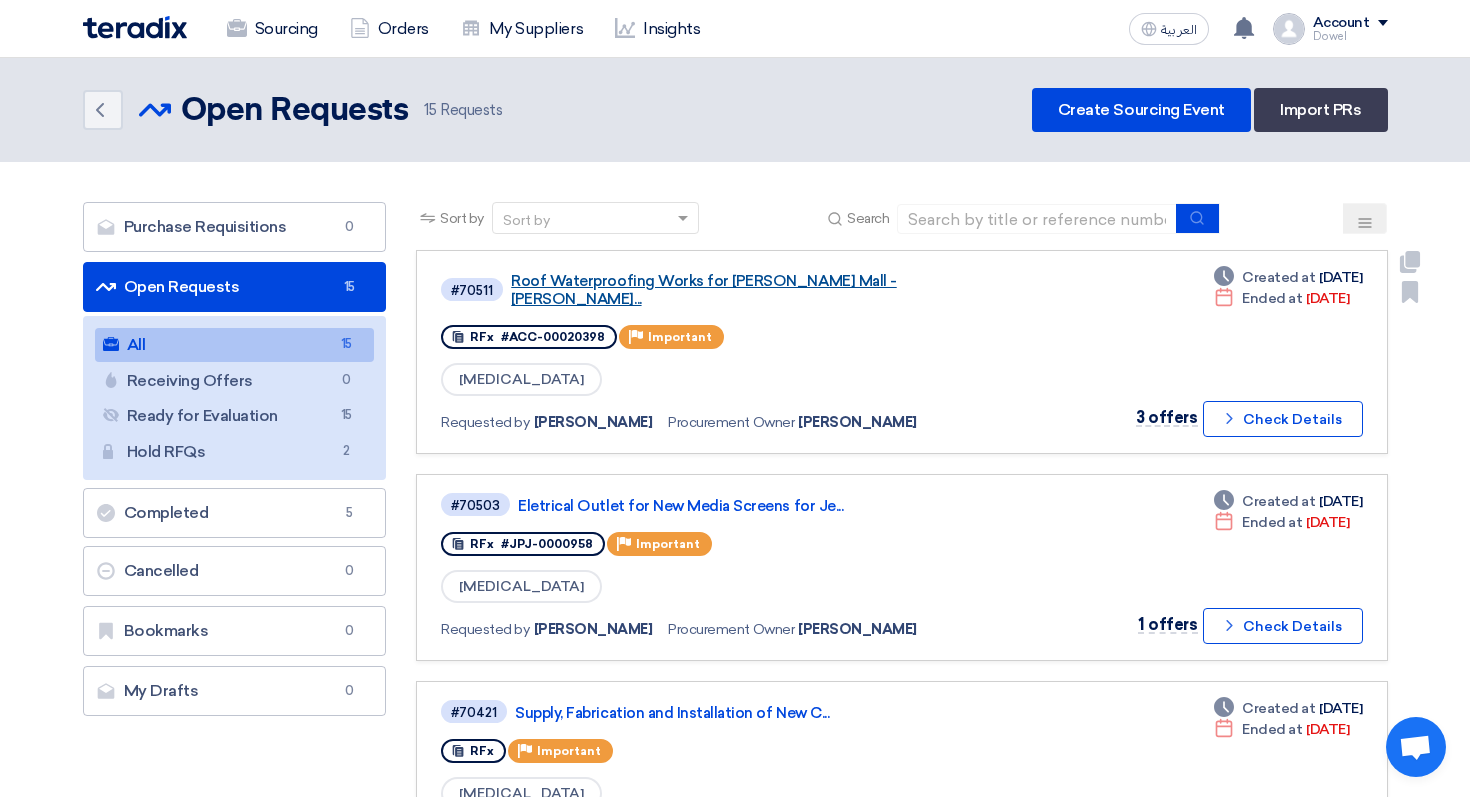 click on "Roof Waterproofing Works for [PERSON_NAME] Mall - [PERSON_NAME]..." 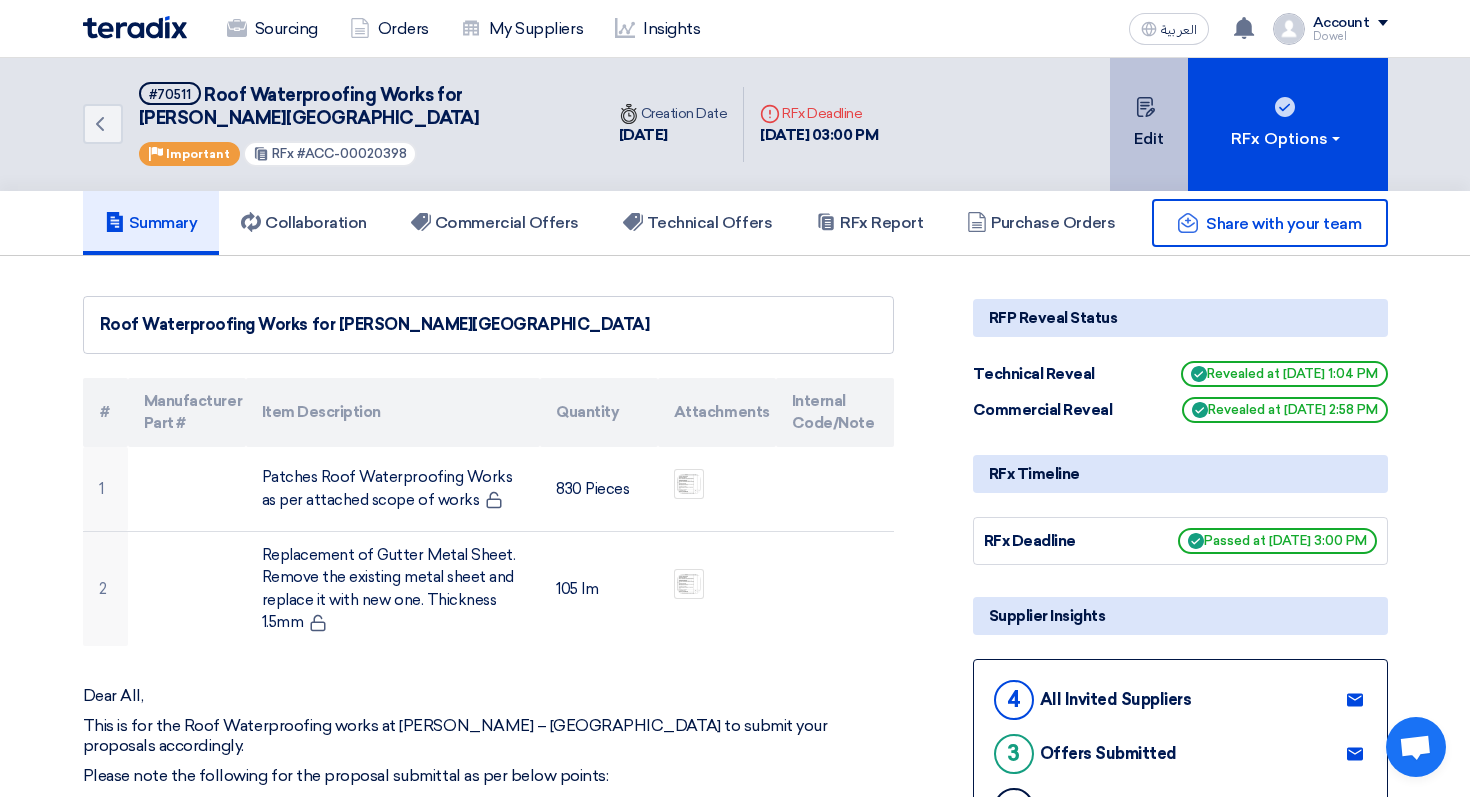 click on "Edit" 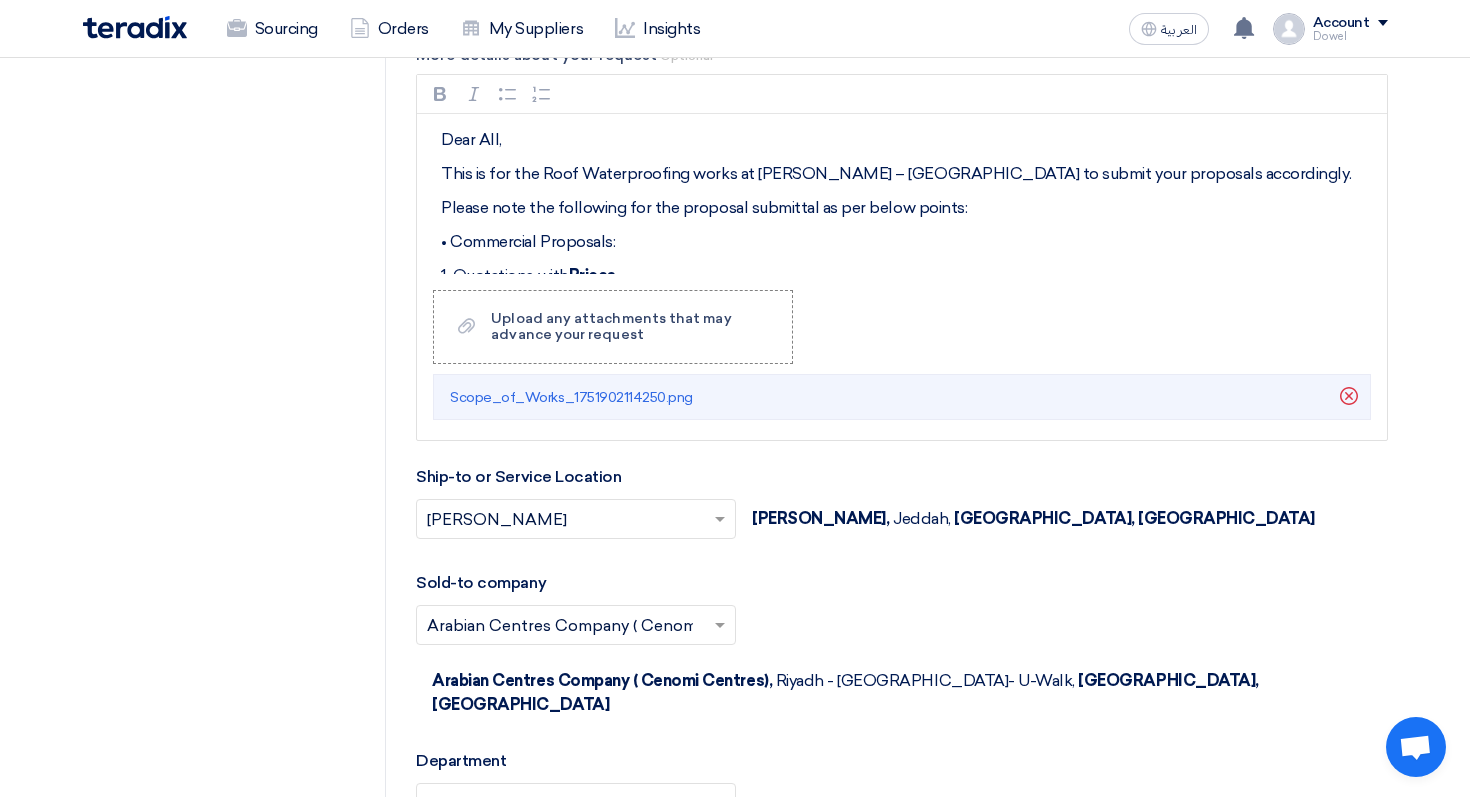 scroll, scrollTop: 3165, scrollLeft: 0, axis: vertical 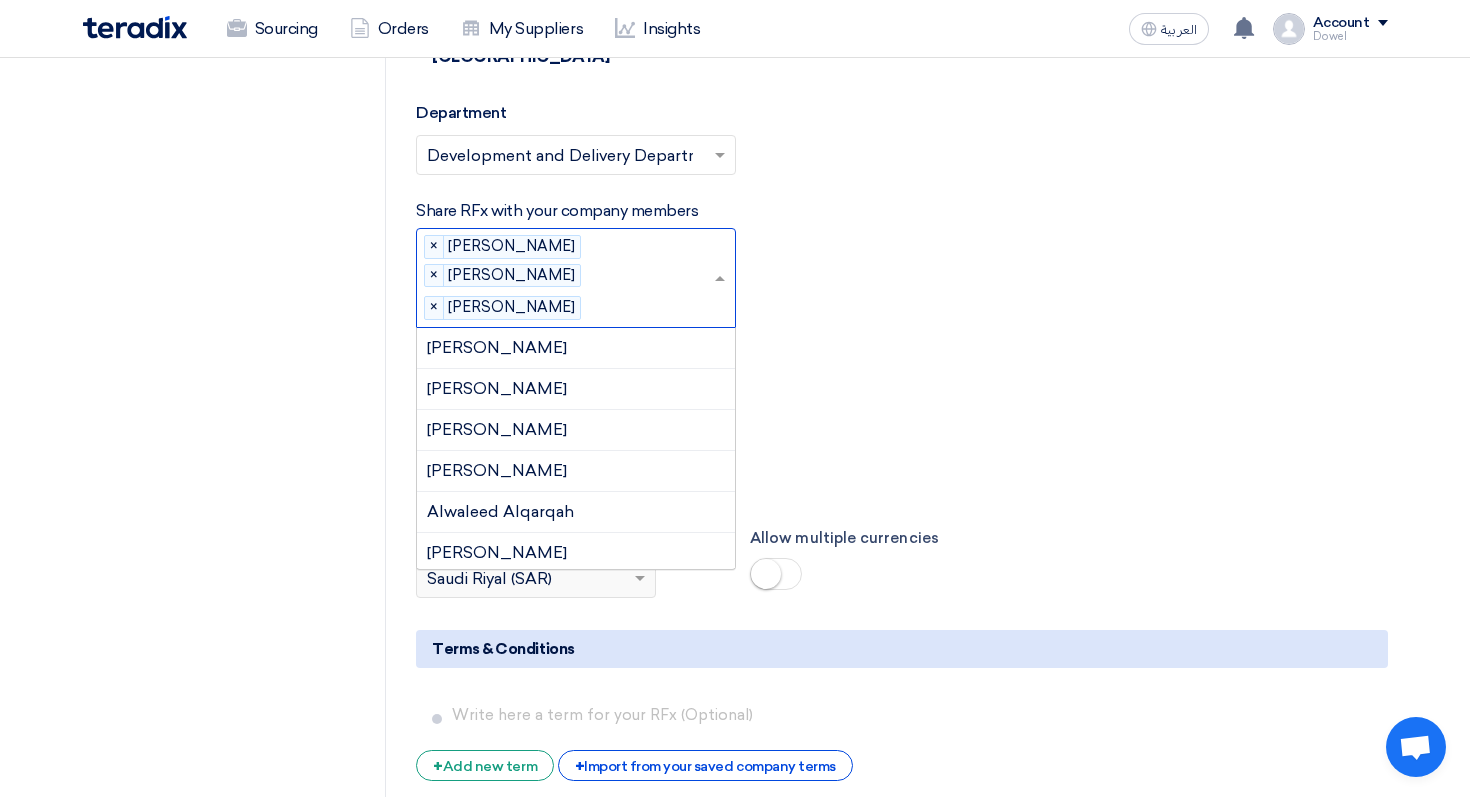 click on "Please select company members...
×
Hissa [PERSON_NAME]
×
[PERSON_NAME]
×
[PERSON_NAME]
×" at bounding box center [576, 278] 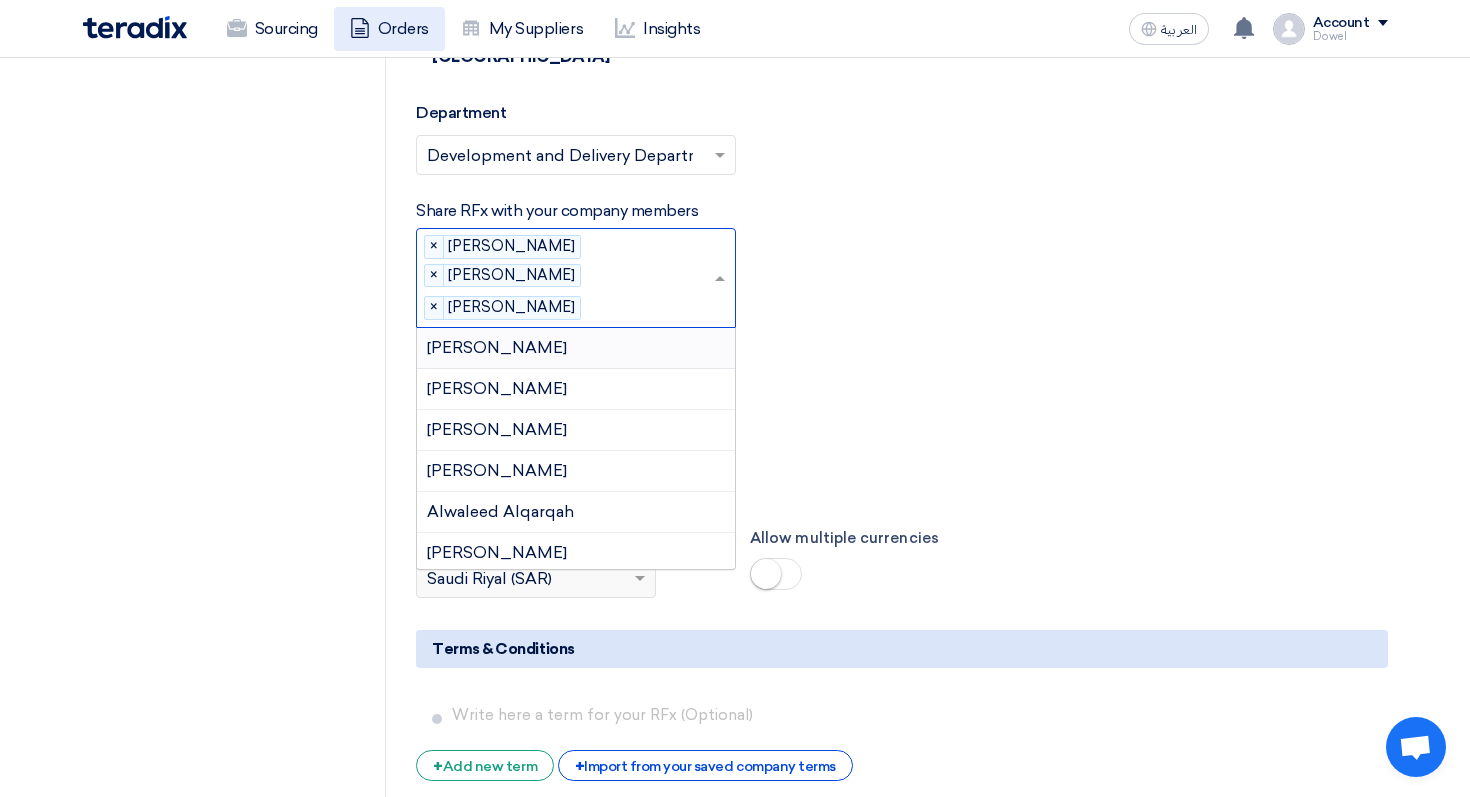 click on "Orders" 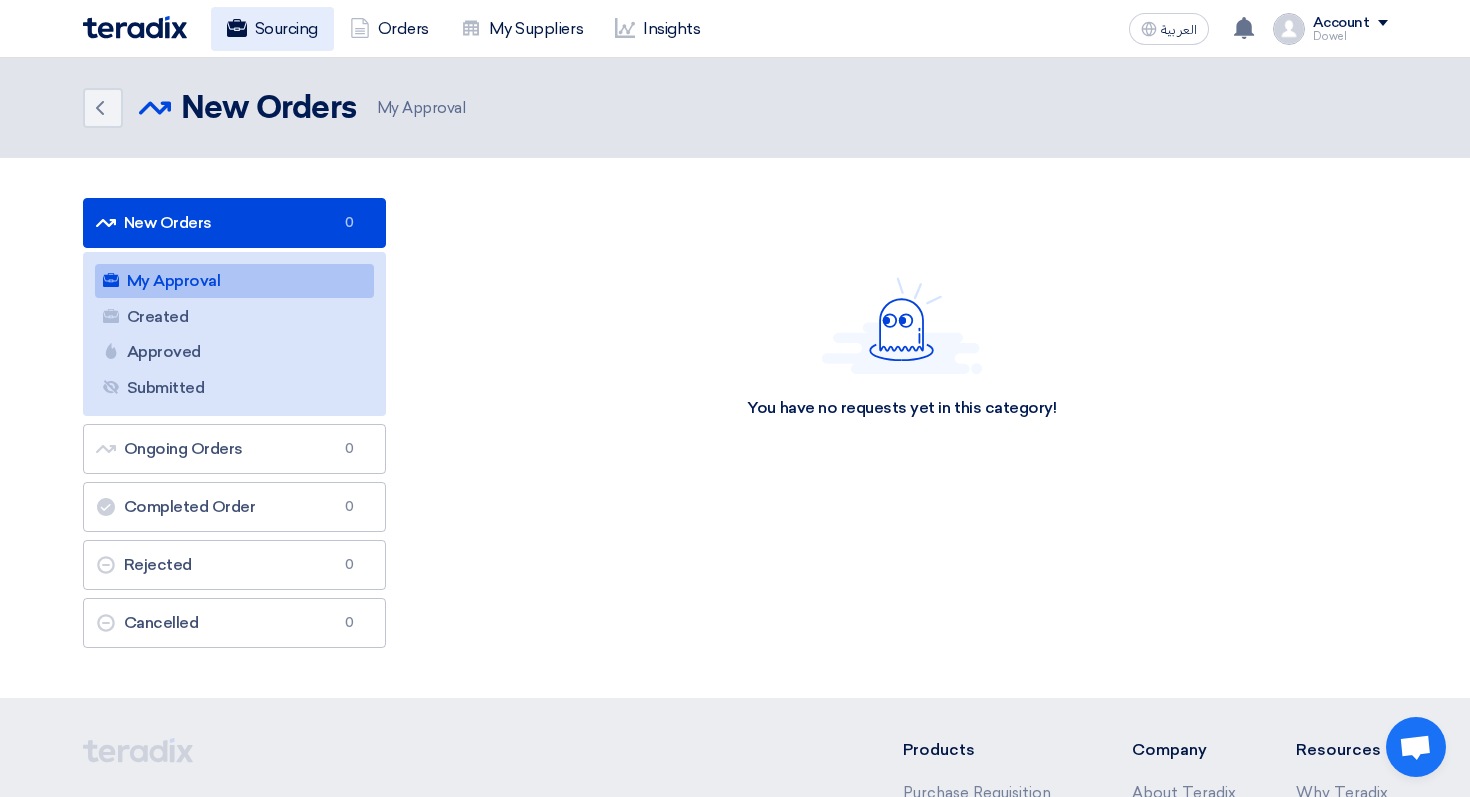 click on "Sourcing" 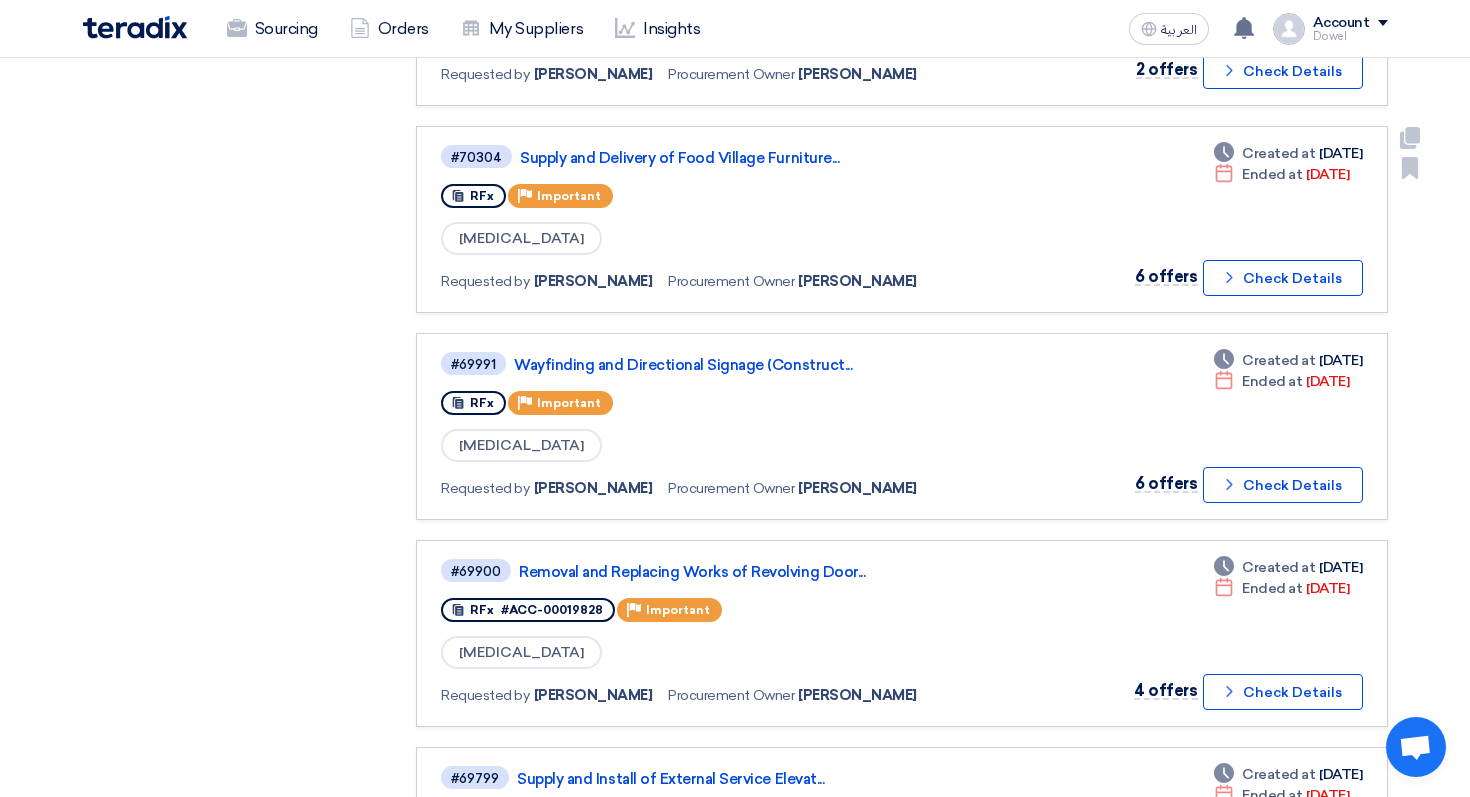 scroll, scrollTop: 964, scrollLeft: 0, axis: vertical 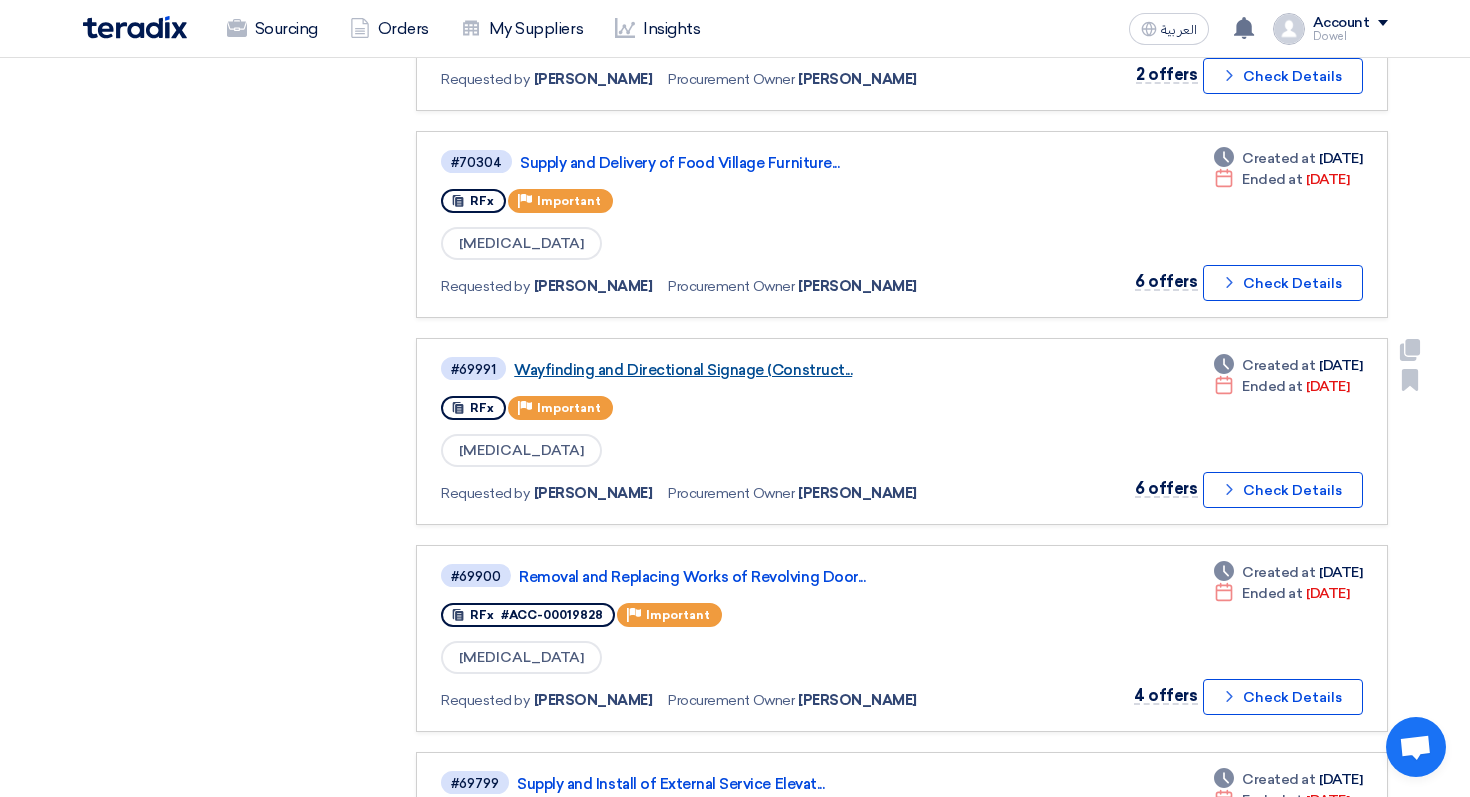click on "Wayfinding and Directional Signage (Construct..." 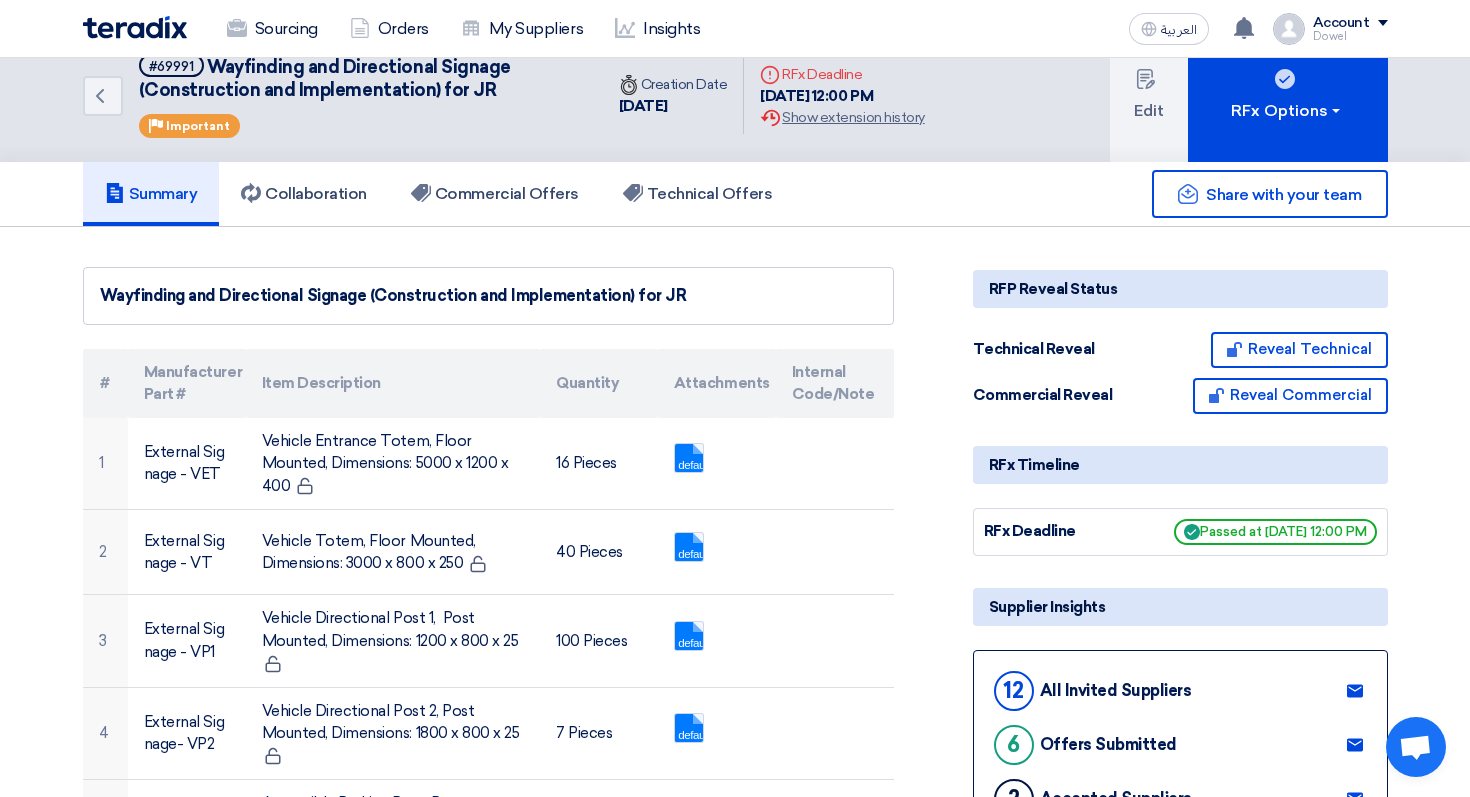 scroll, scrollTop: 0, scrollLeft: 0, axis: both 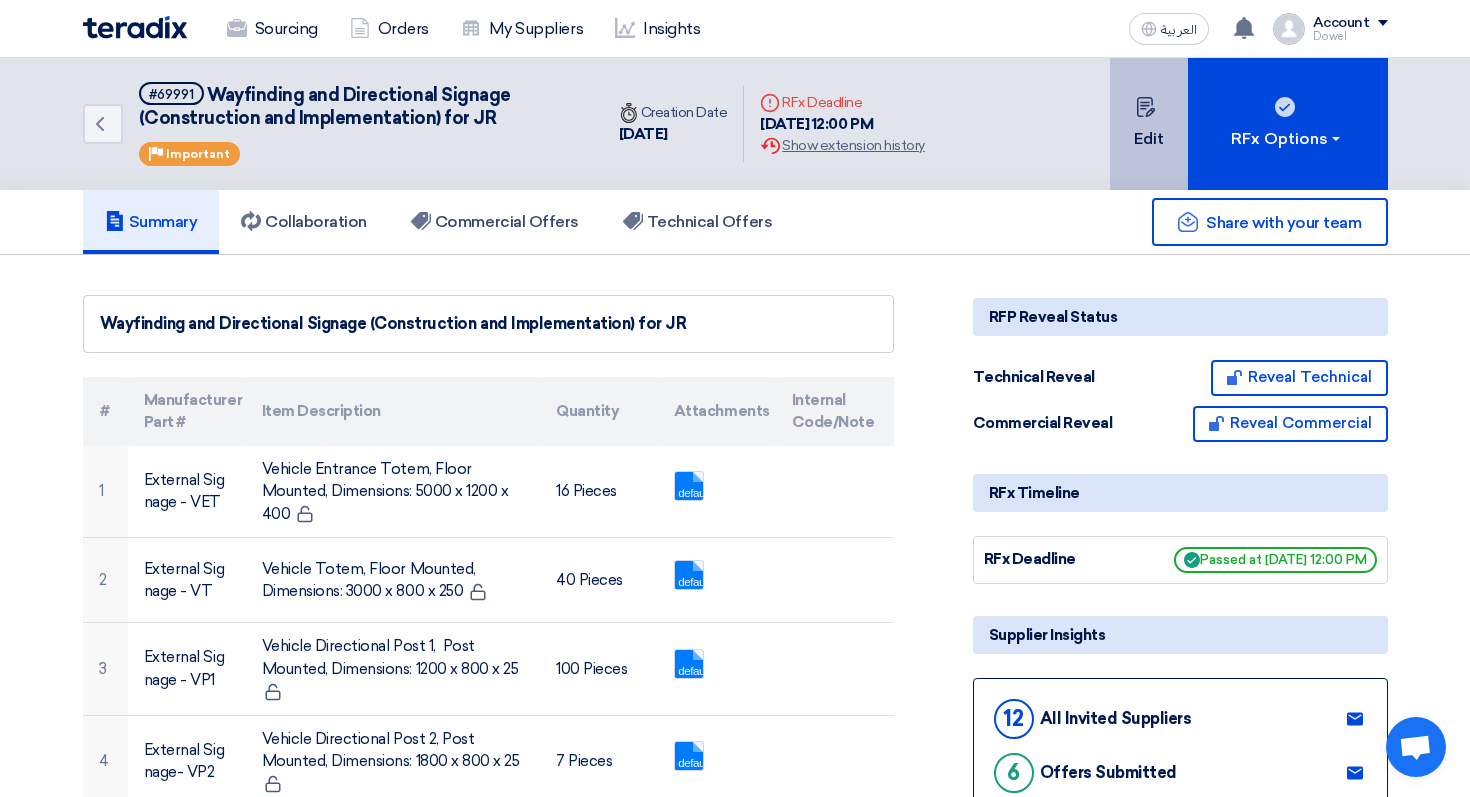 click on "Edit" 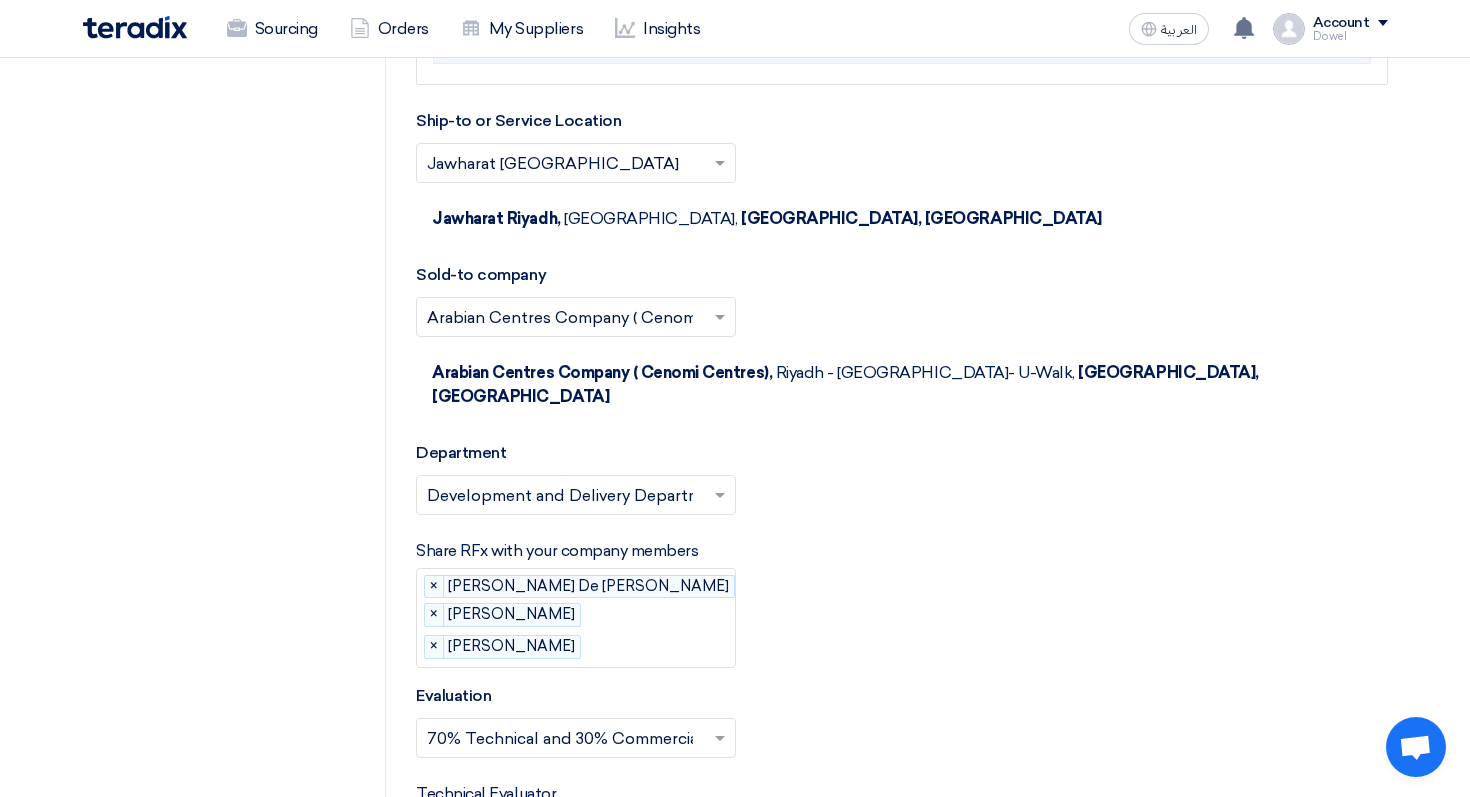 scroll, scrollTop: 6691, scrollLeft: 0, axis: vertical 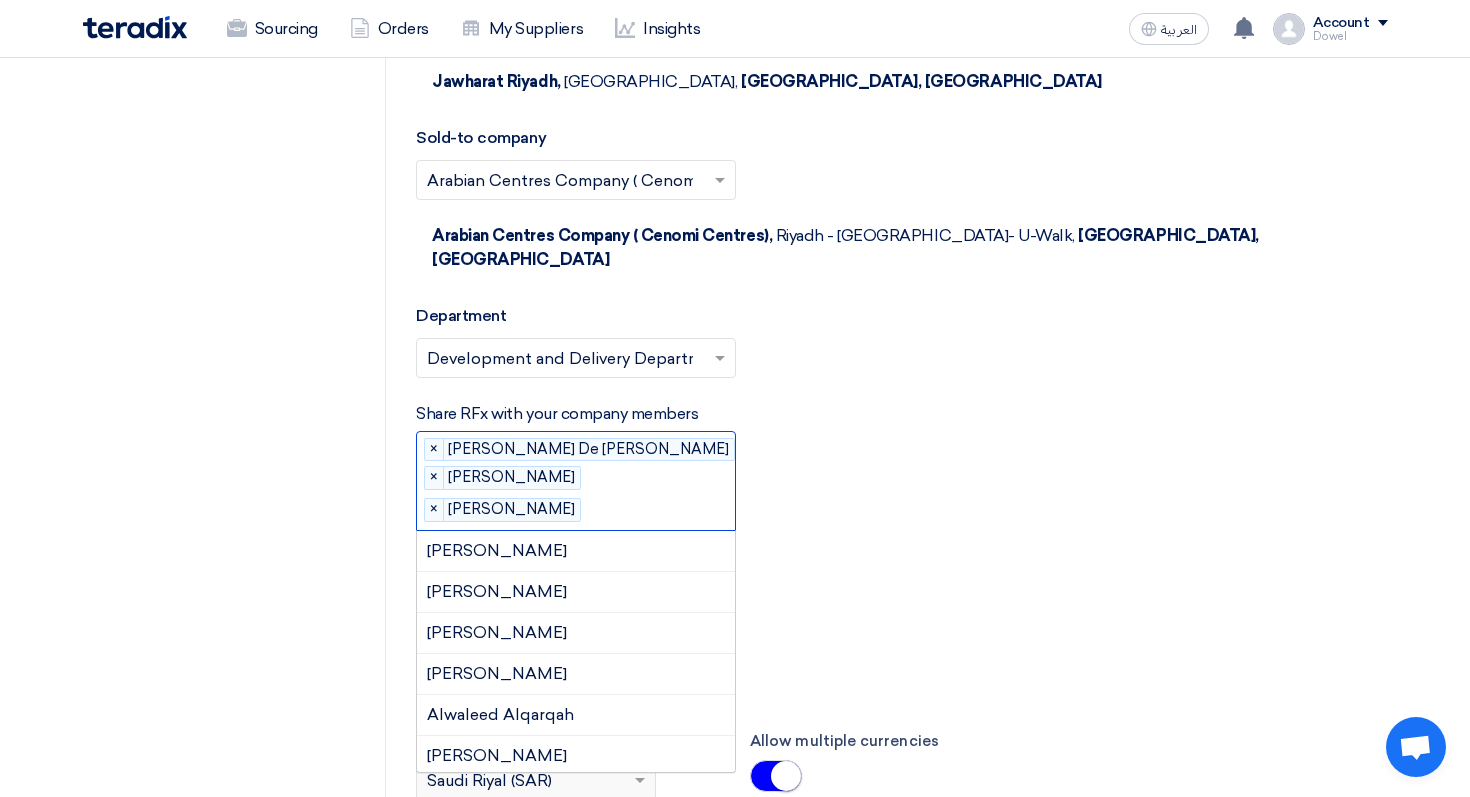 click on "Please select company members...
×
[PERSON_NAME] De [PERSON_NAME]
×
[PERSON_NAME]
×
[PERSON_NAME]
×" at bounding box center [576, 481] 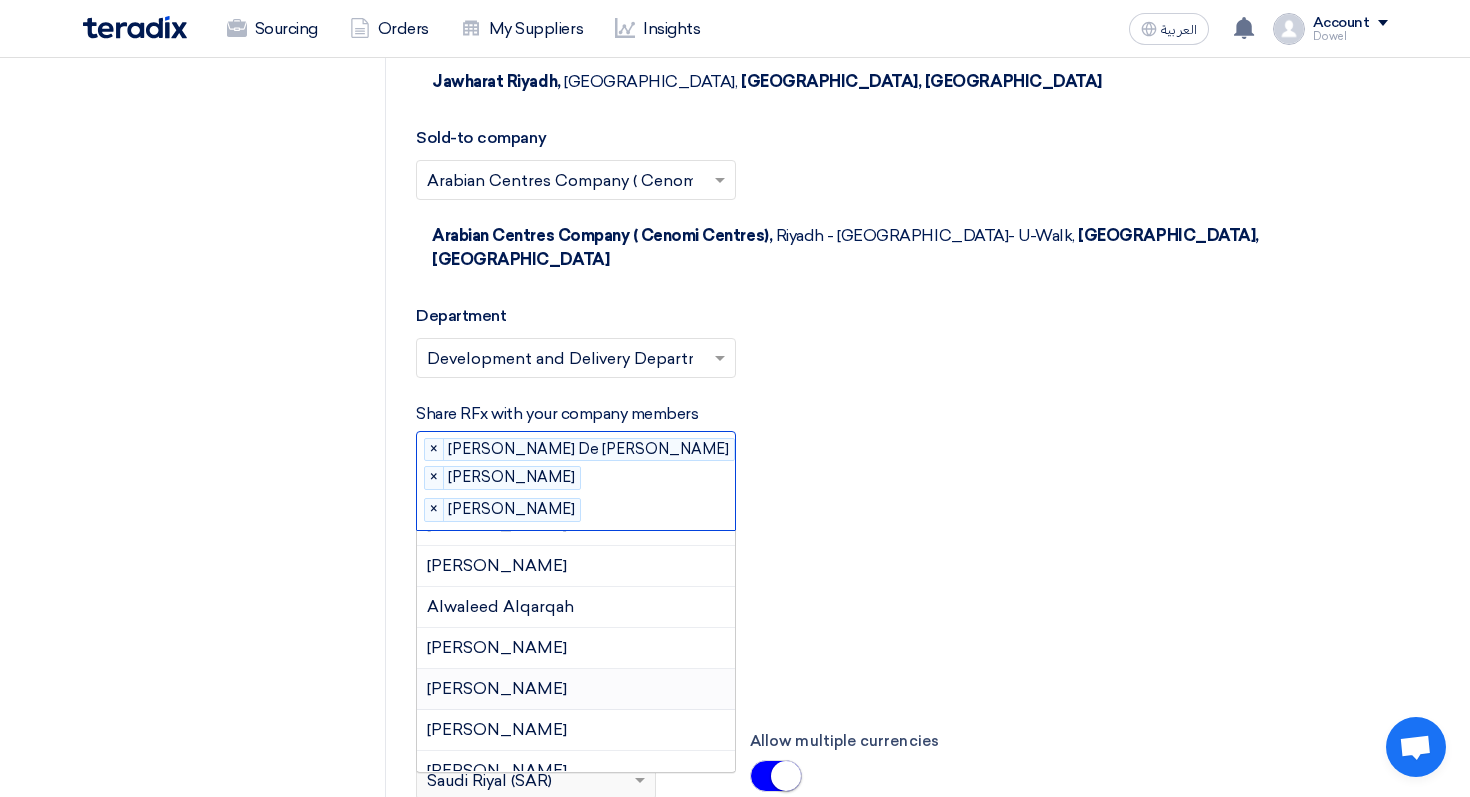 scroll, scrollTop: 110, scrollLeft: 0, axis: vertical 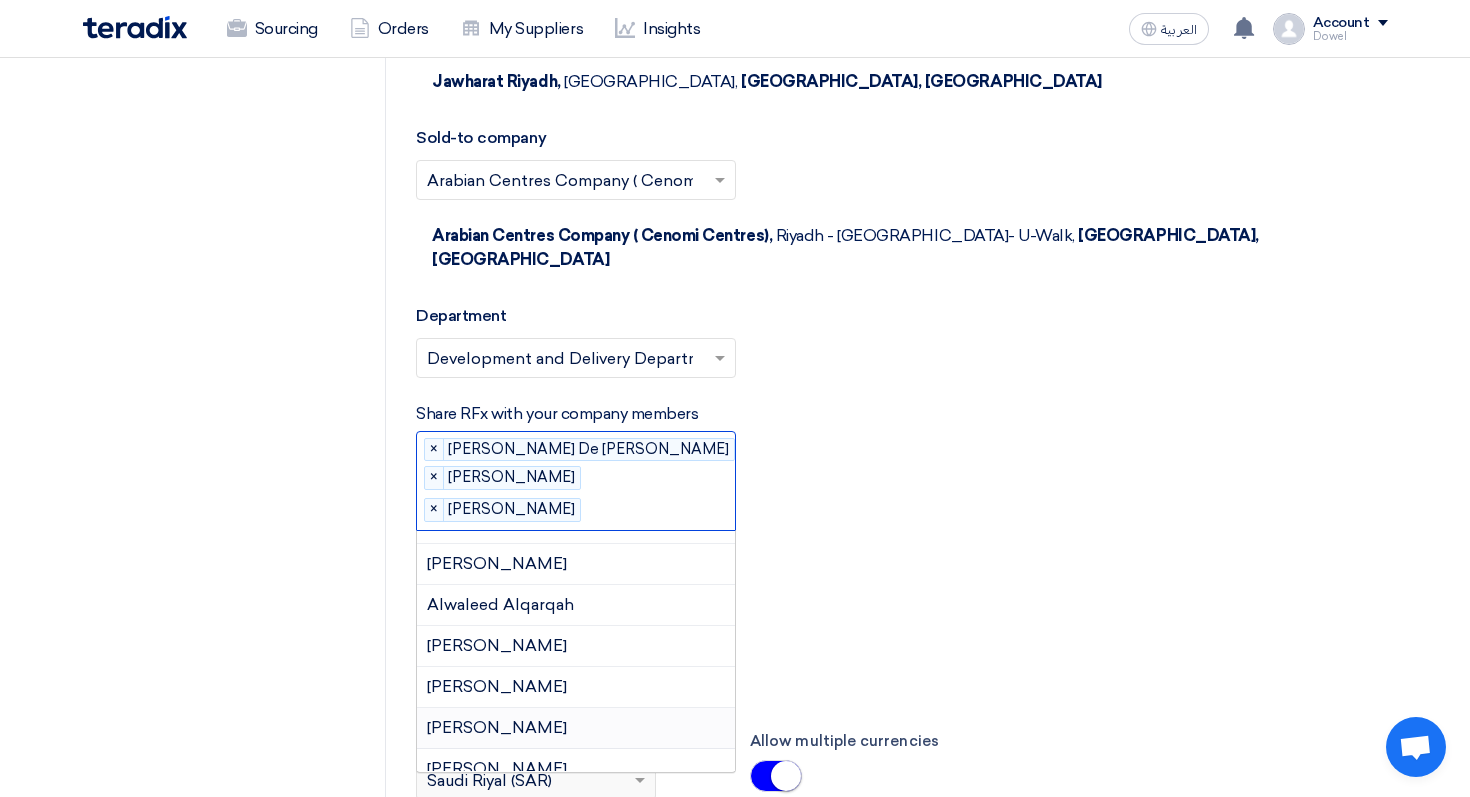click on "Technical Evaluator
Please Select RFx evaluator...
×
[PERSON_NAME] De [PERSON_NAME]
×" 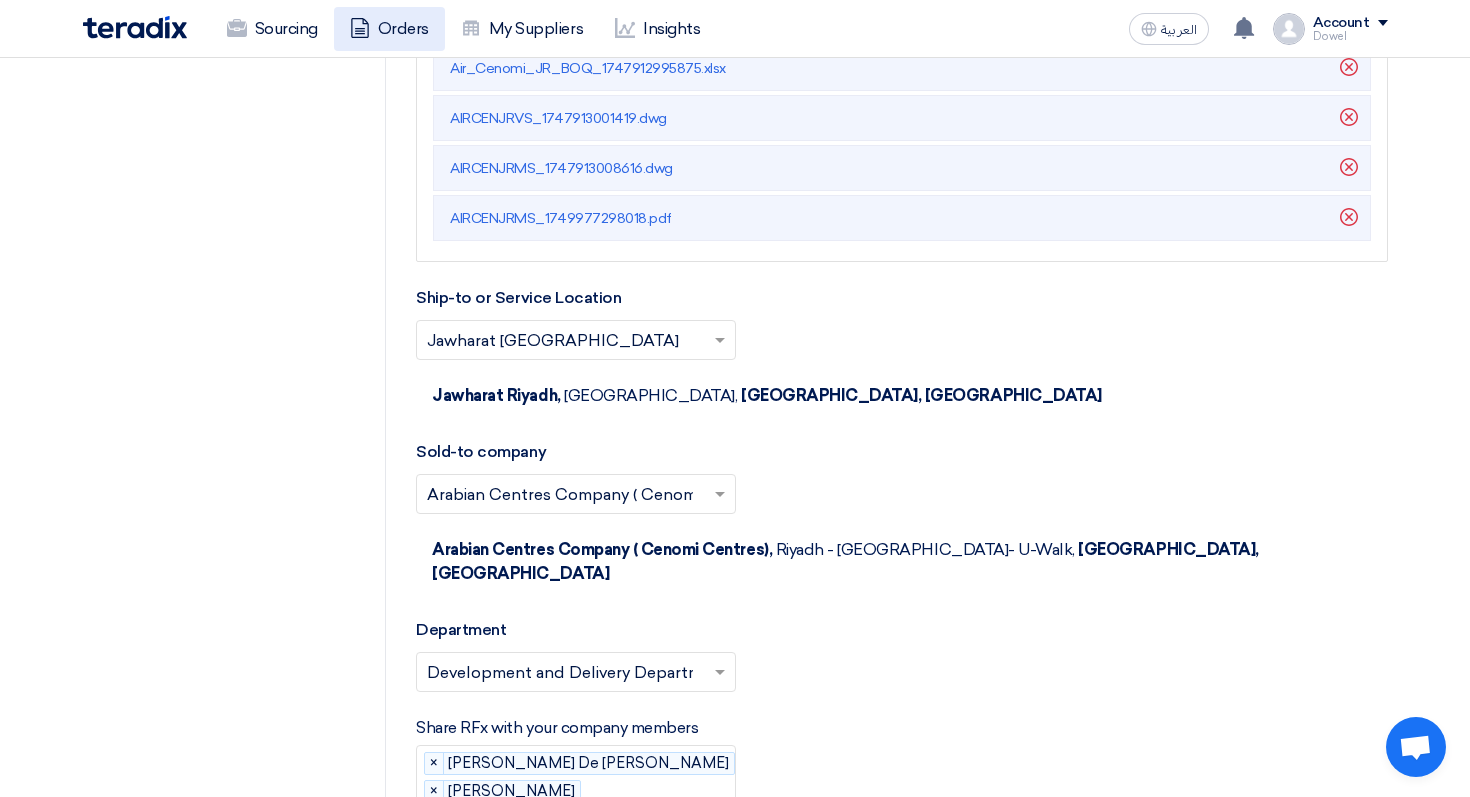 scroll, scrollTop: 6254, scrollLeft: 0, axis: vertical 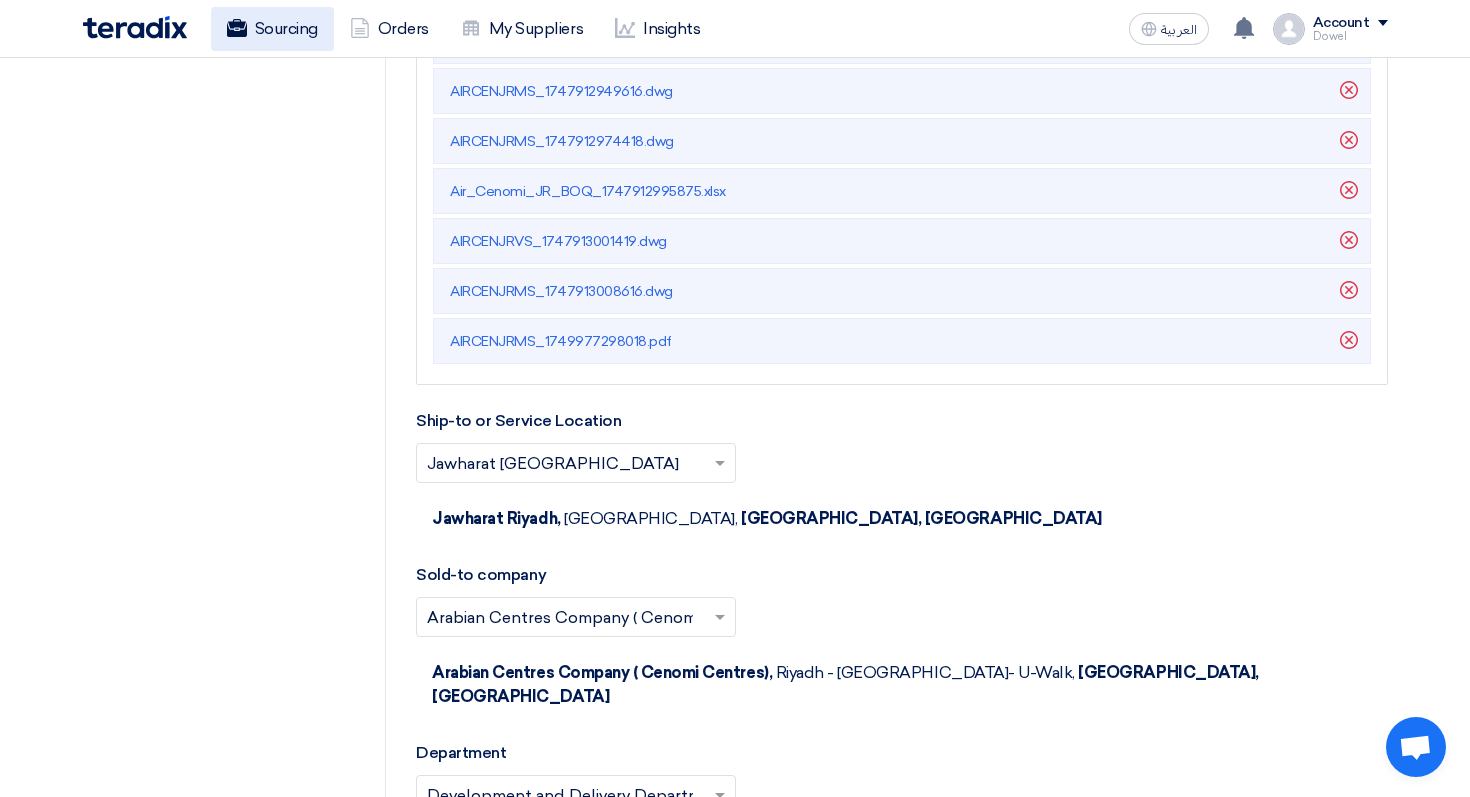 click on "Sourcing" 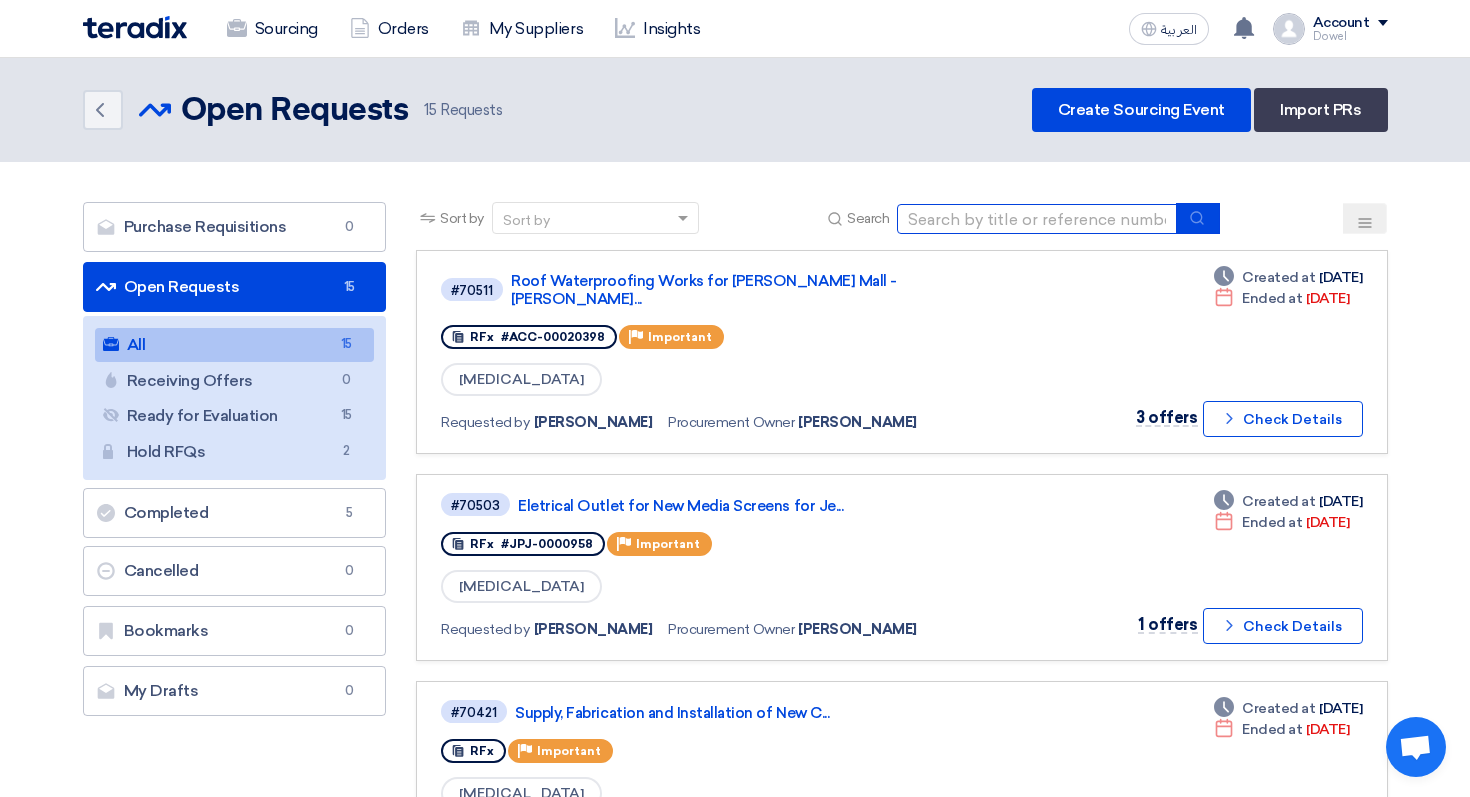 click 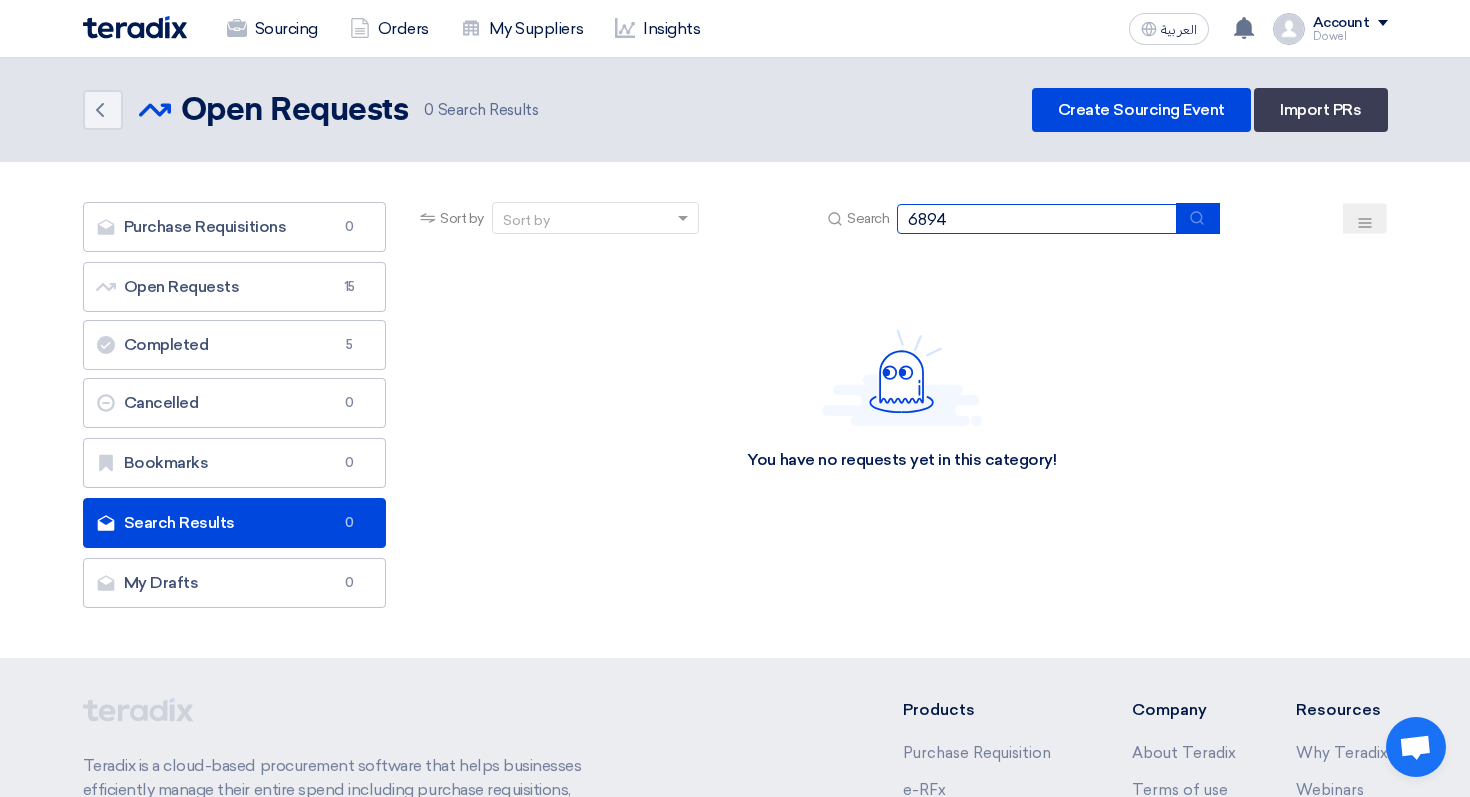 click on "6894" 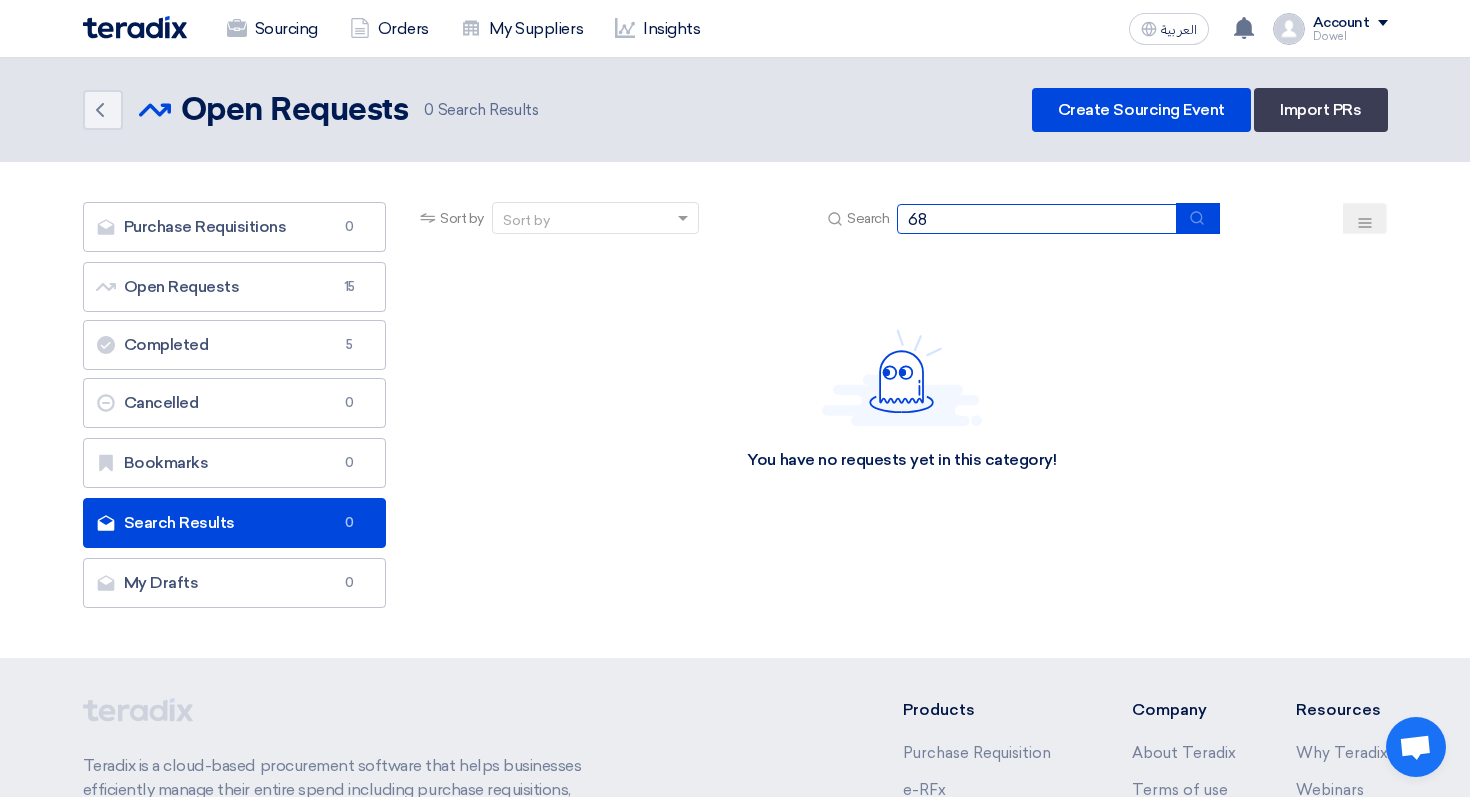 type on "6" 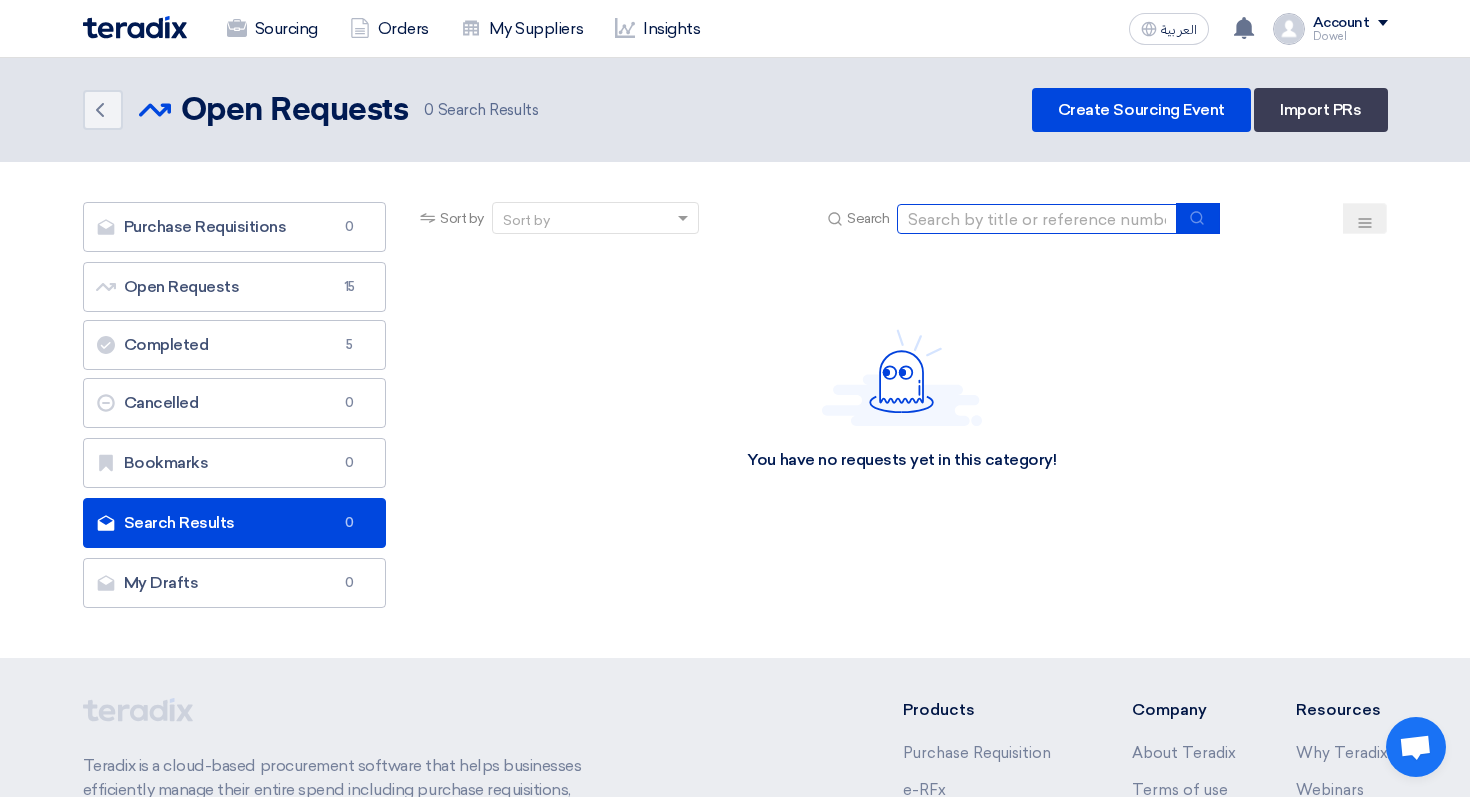 type 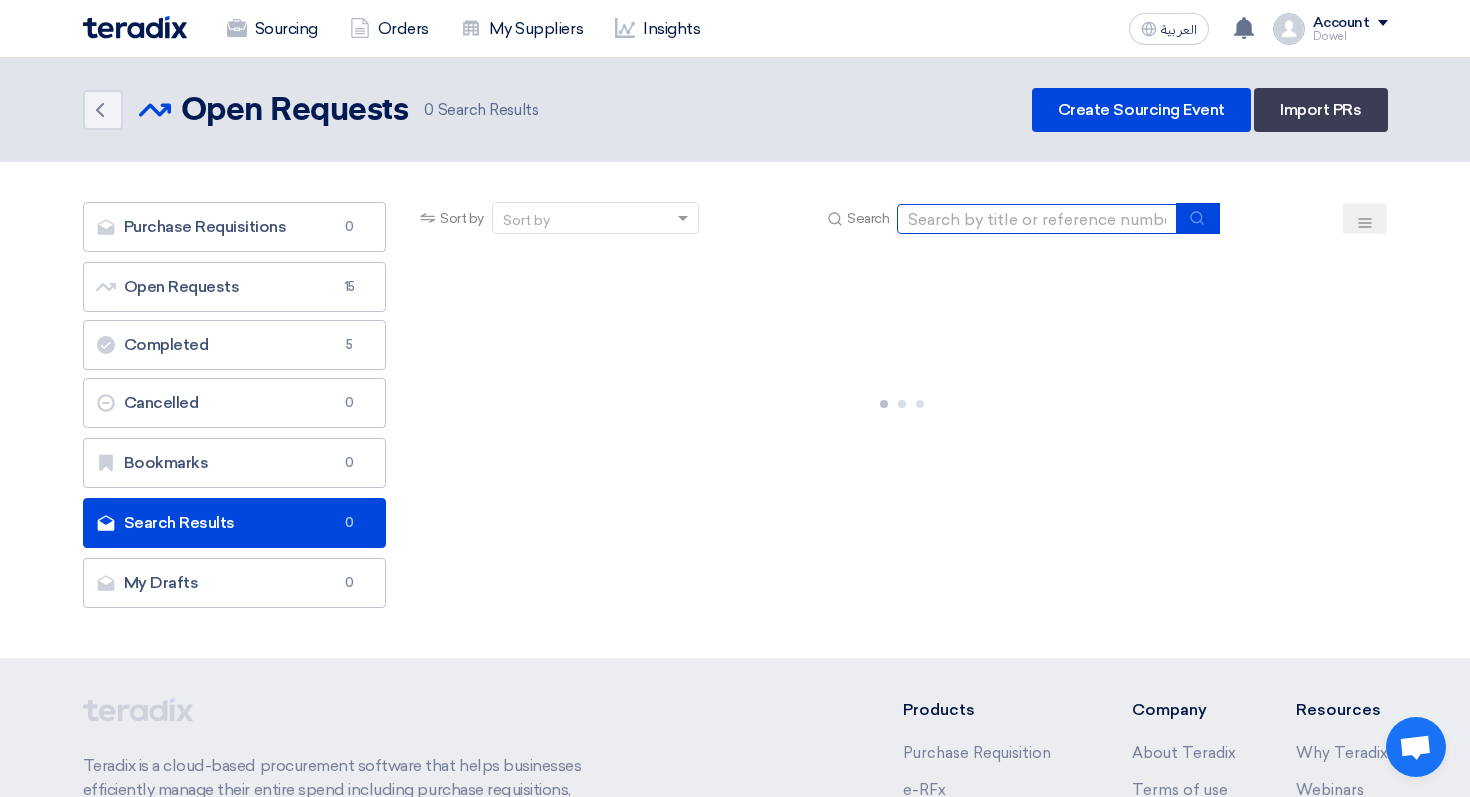 click 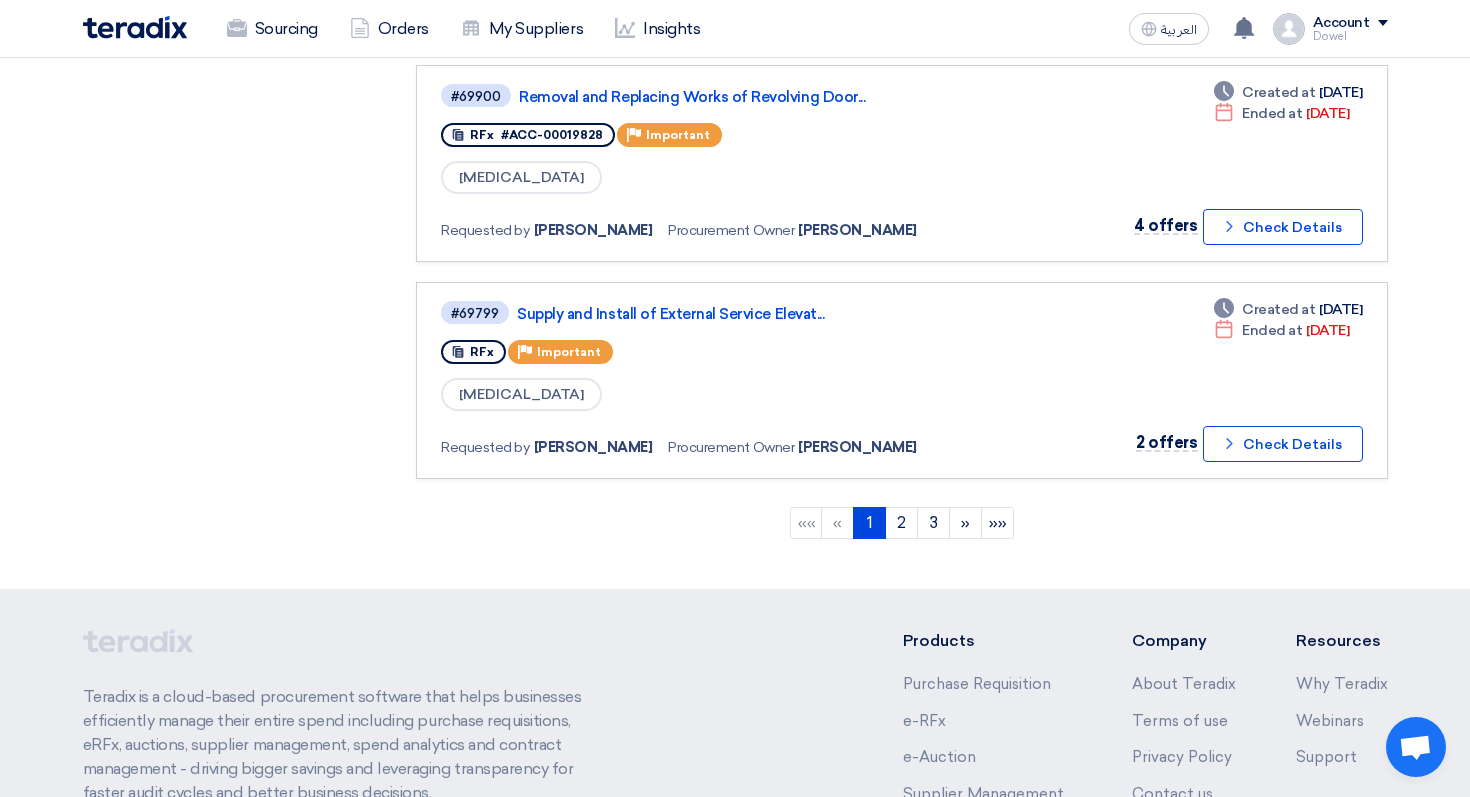 scroll, scrollTop: 1971, scrollLeft: 0, axis: vertical 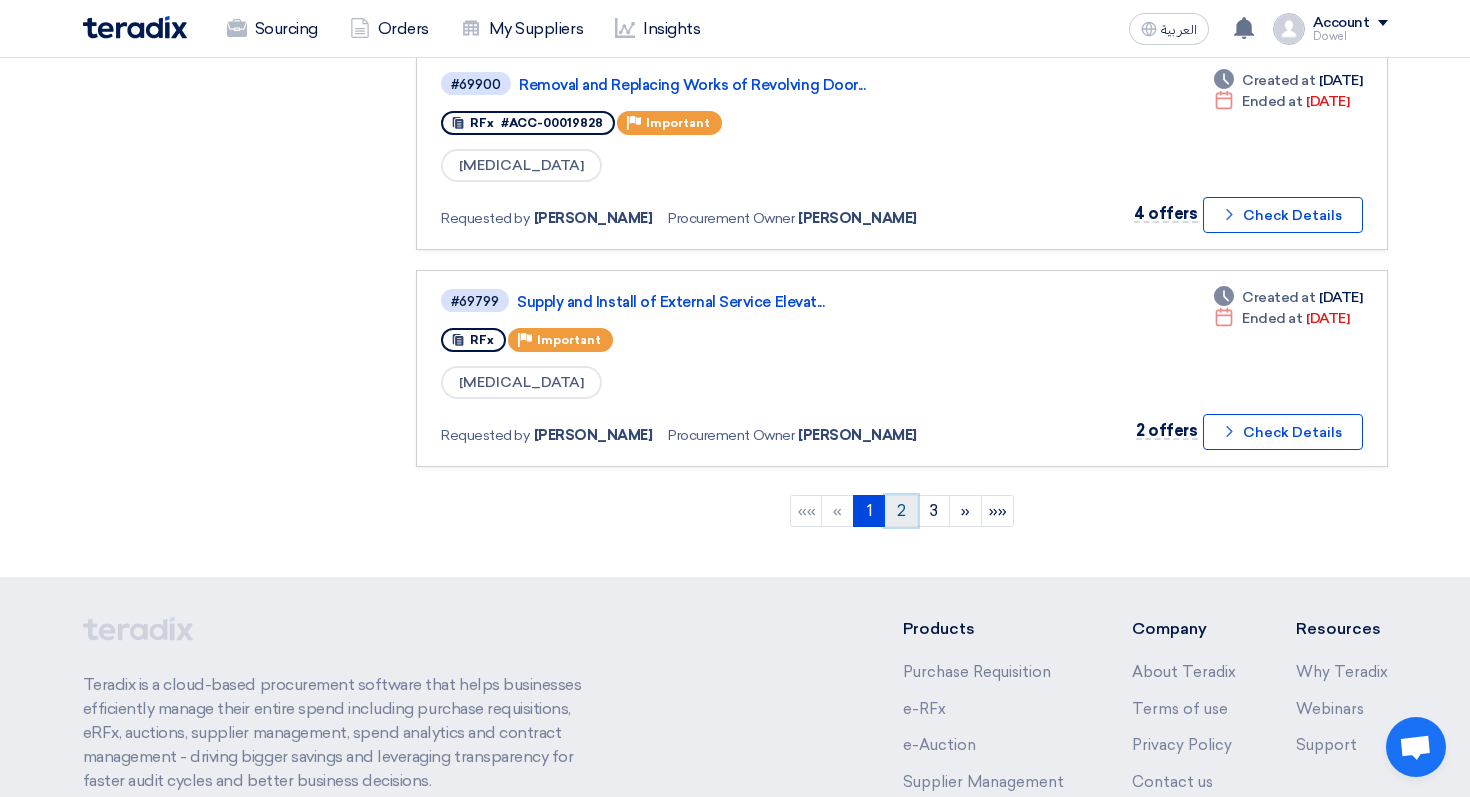 click on "2" 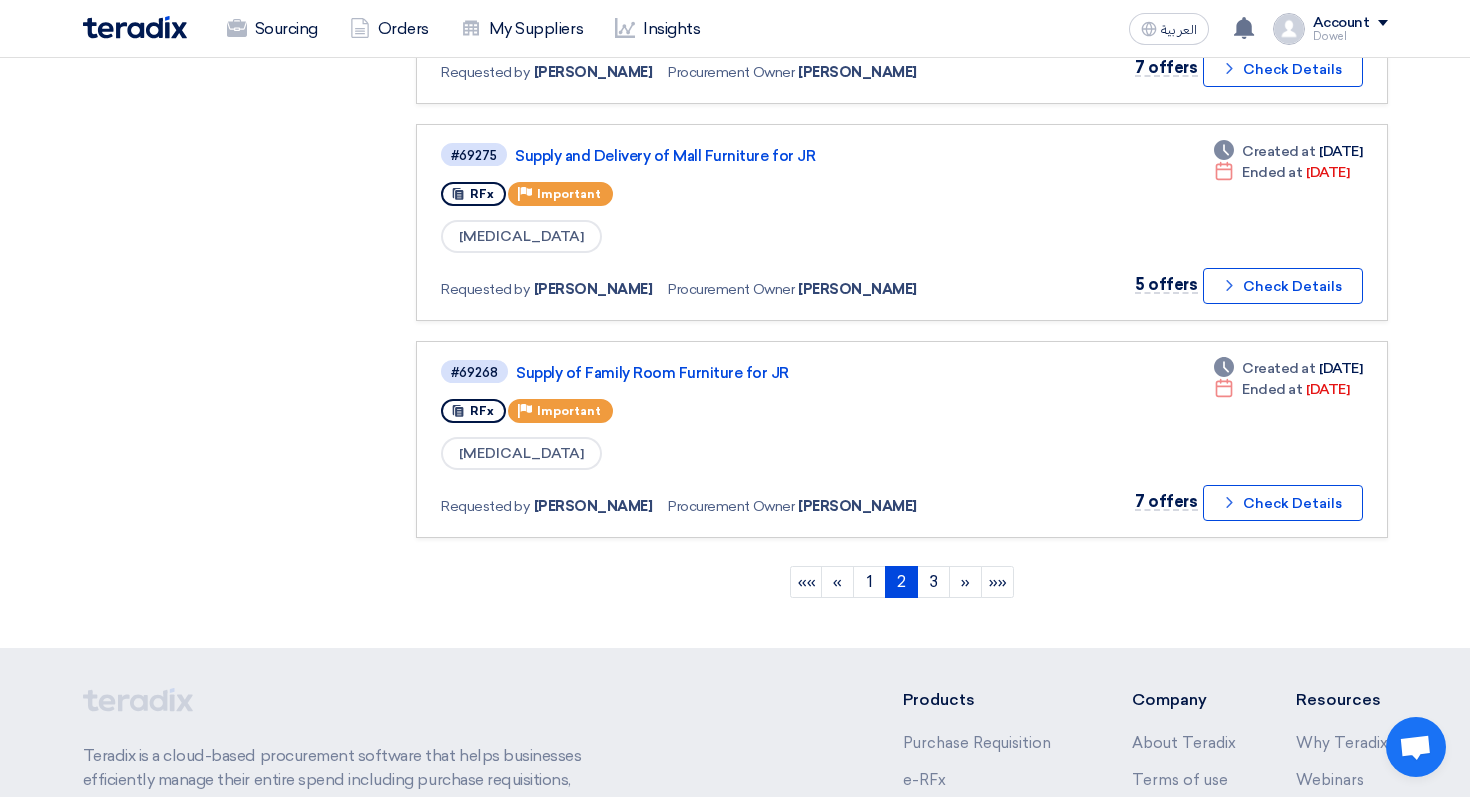scroll, scrollTop: 2021, scrollLeft: 0, axis: vertical 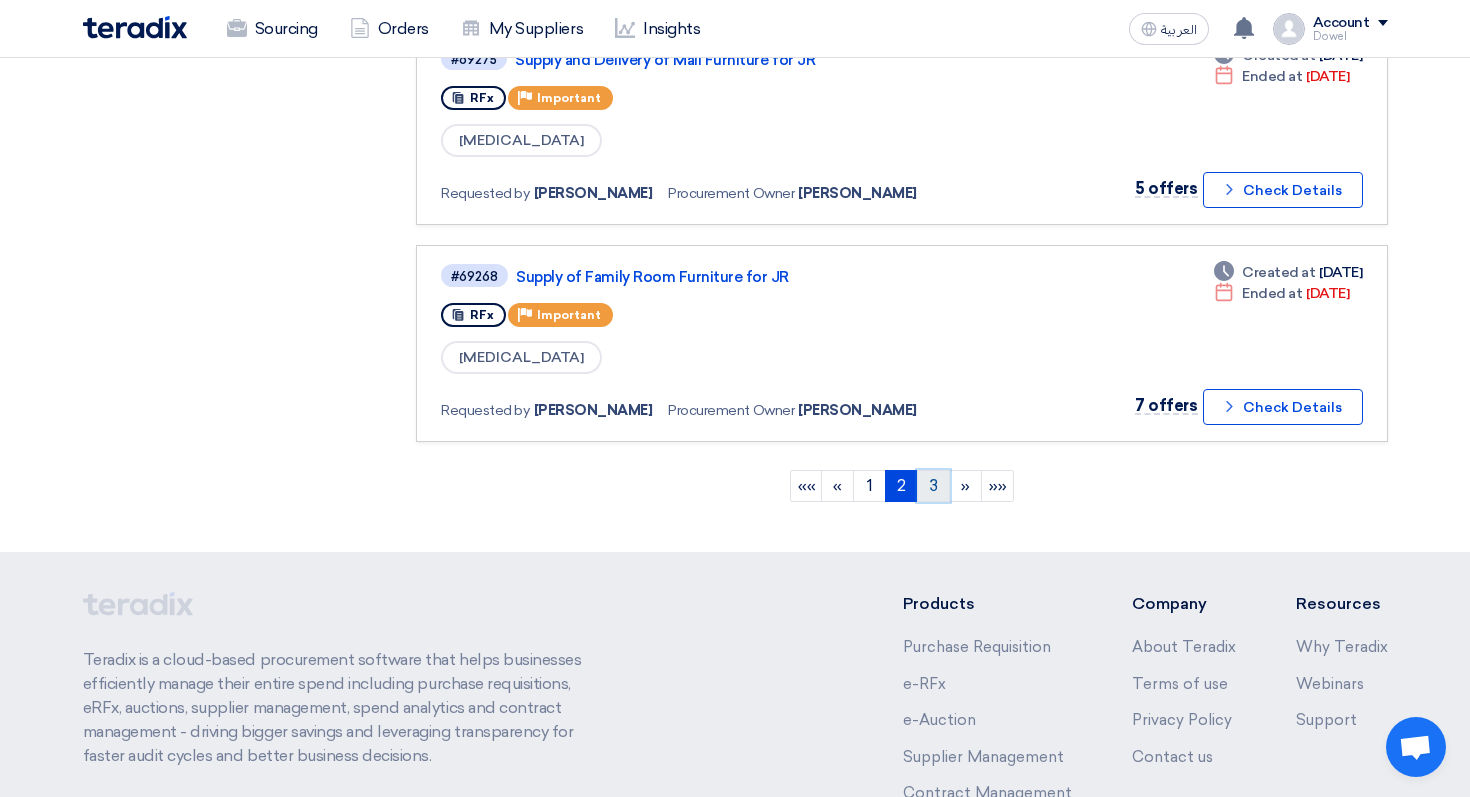 click on "3" 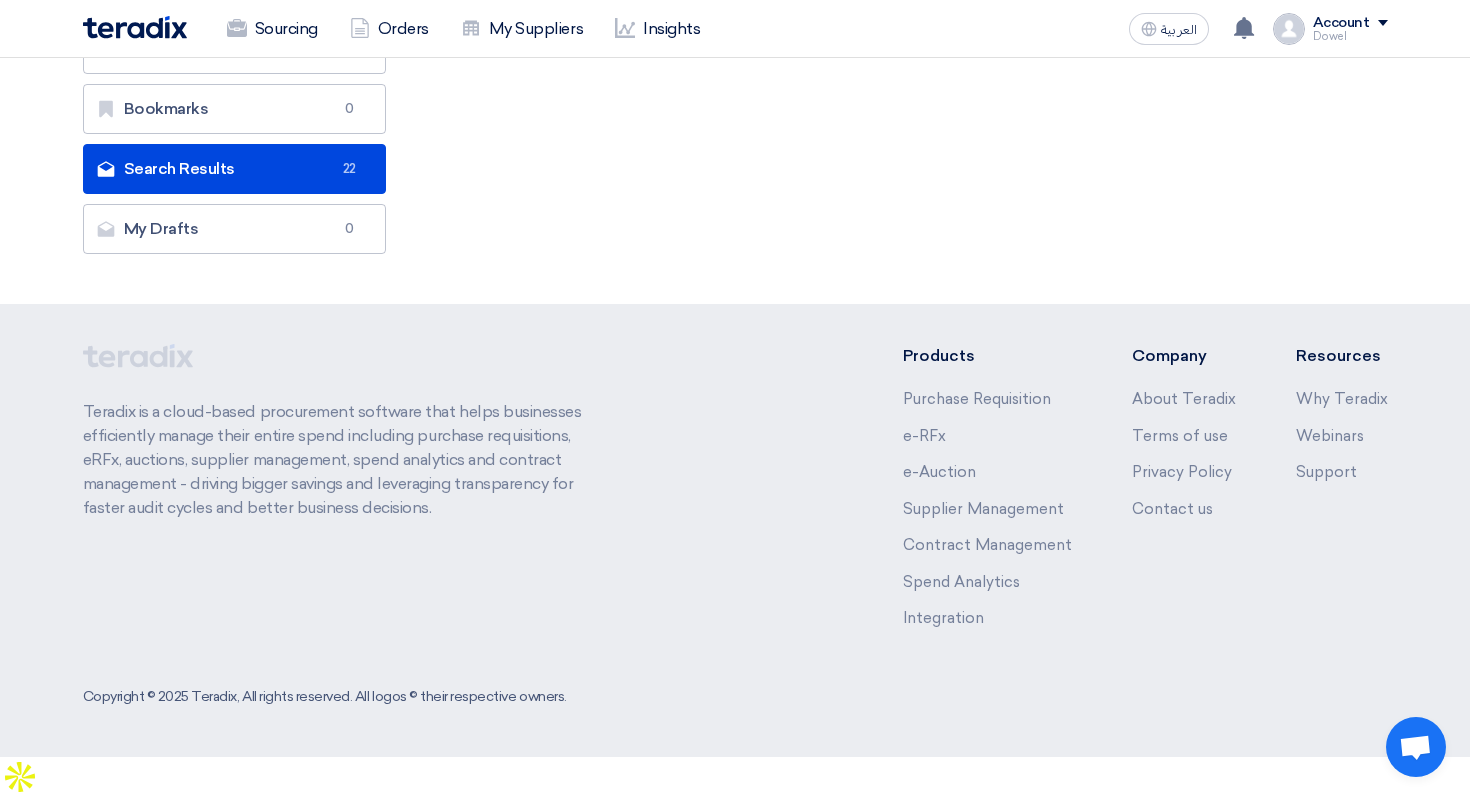 scroll, scrollTop: 0, scrollLeft: 0, axis: both 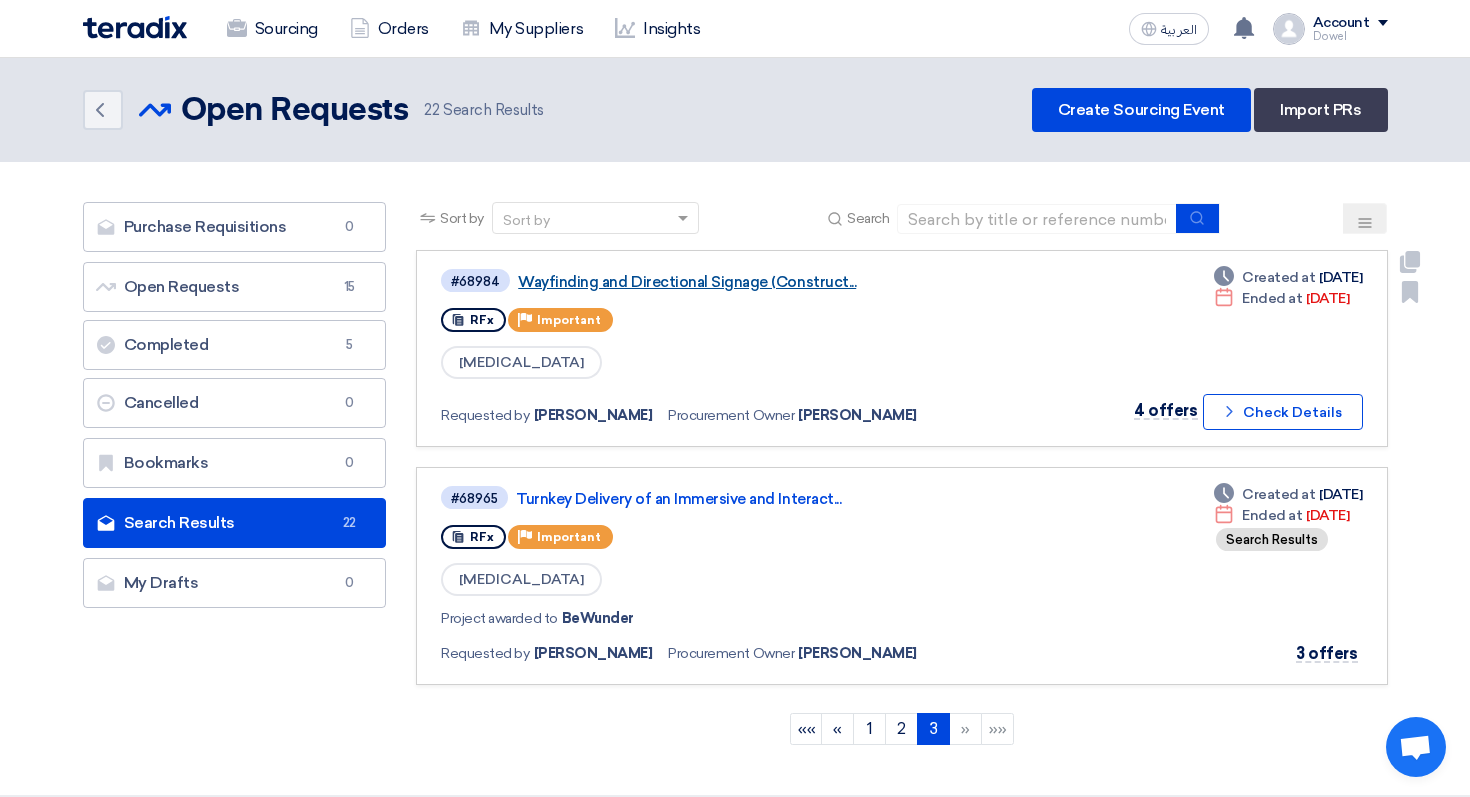 click on "Wayfinding and Directional Signage (Construct..." 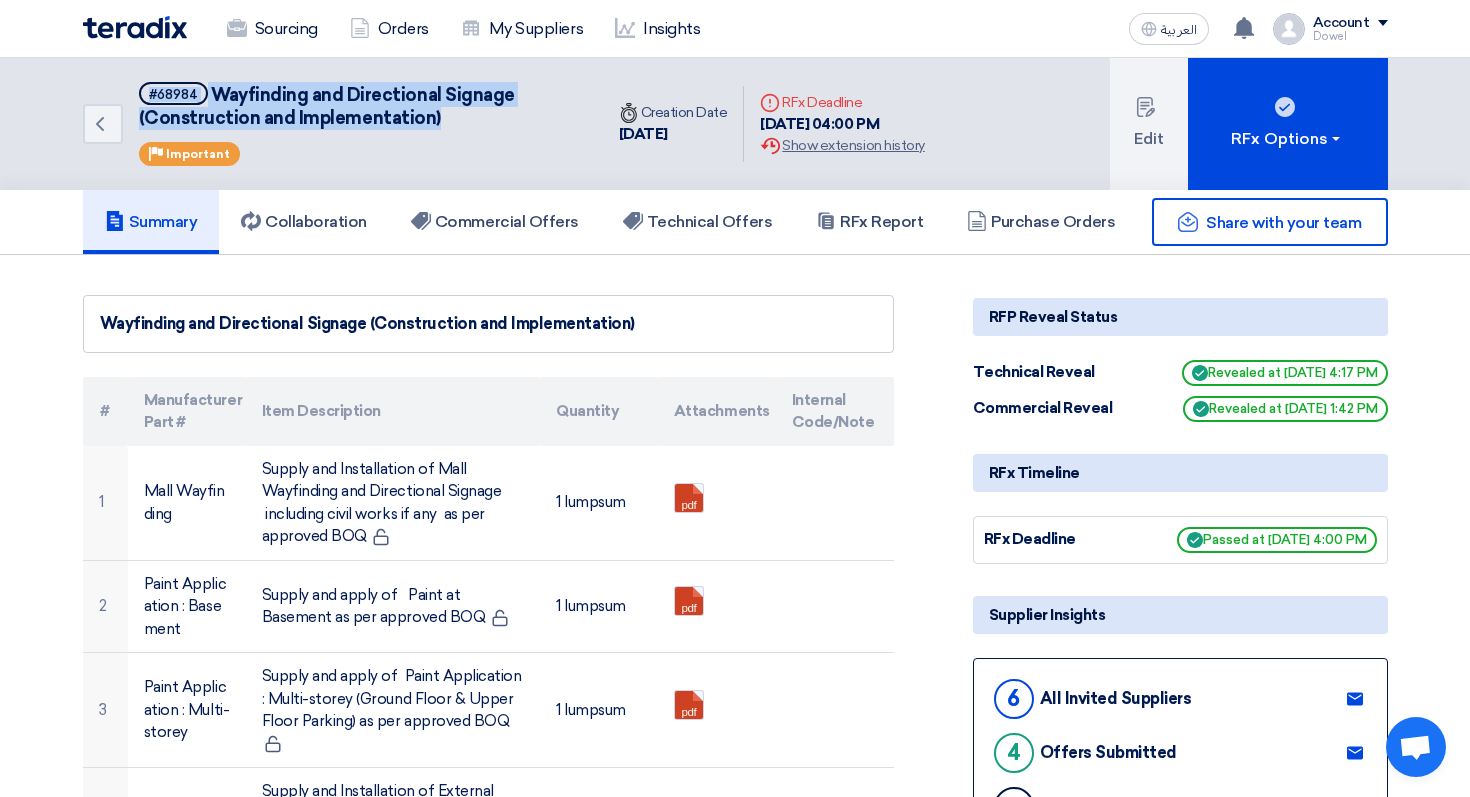 drag, startPoint x: 151, startPoint y: 93, endPoint x: 450, endPoint y: 128, distance: 301.04153 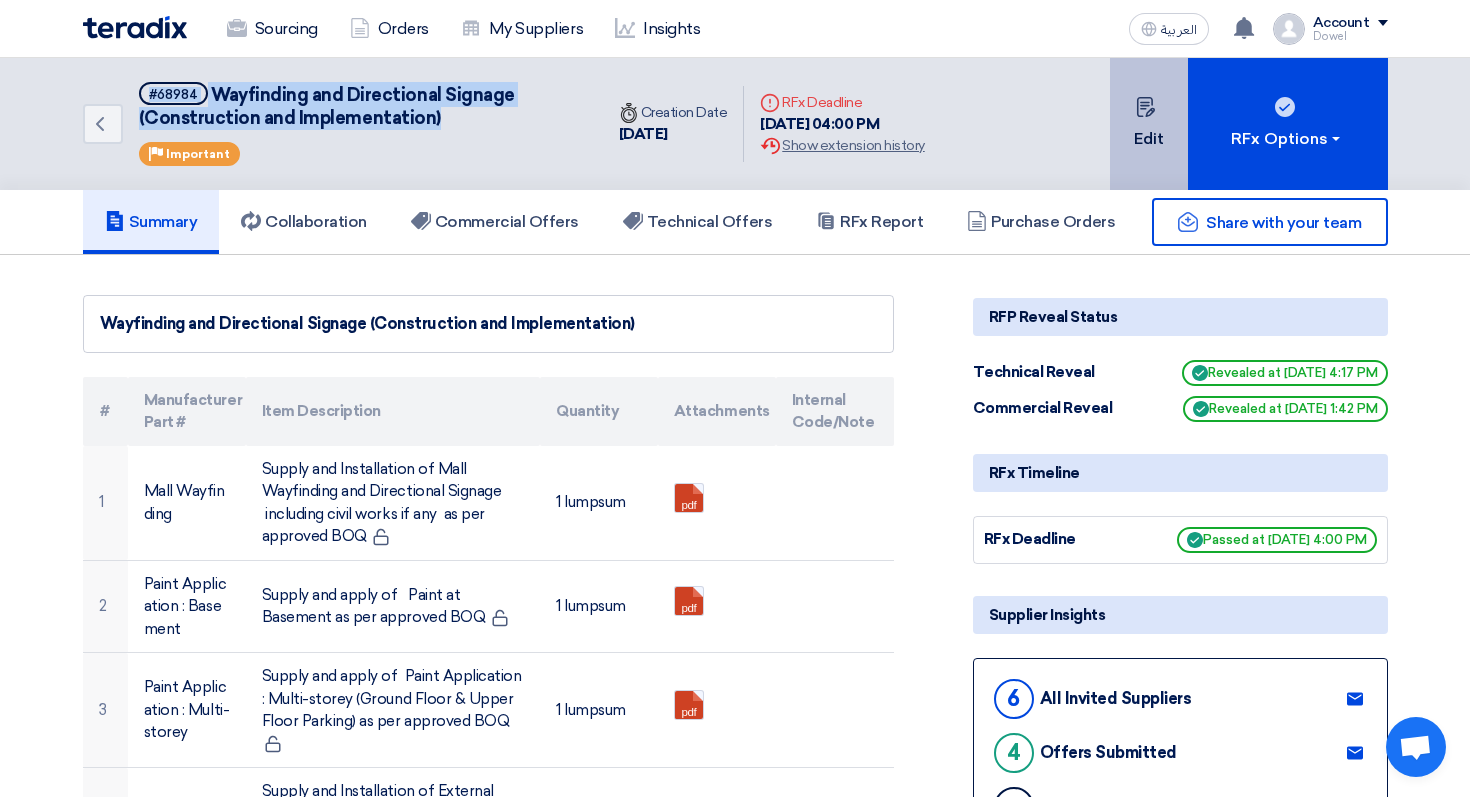 click on "Edit" 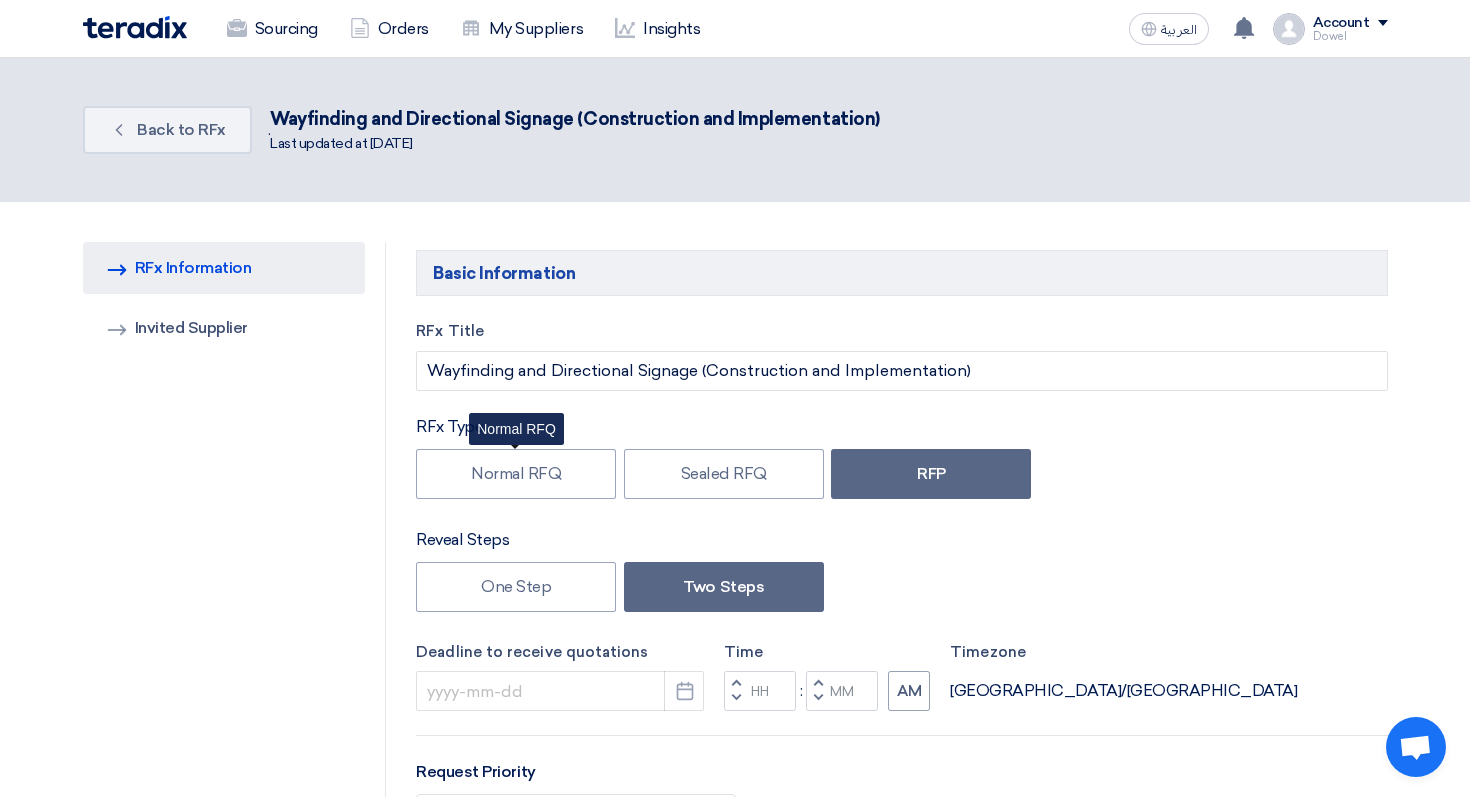 type on "[DATE]" 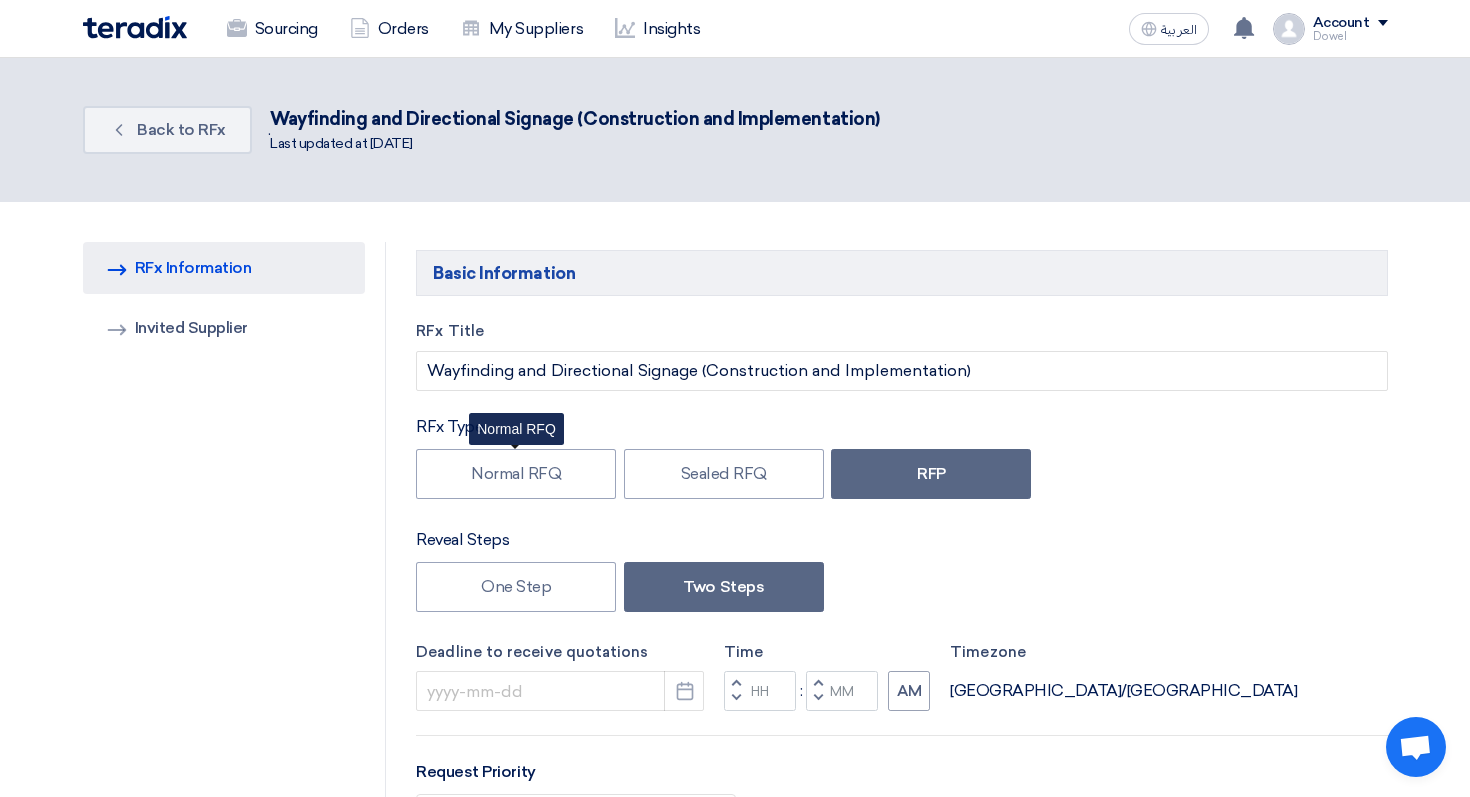 type on "04" 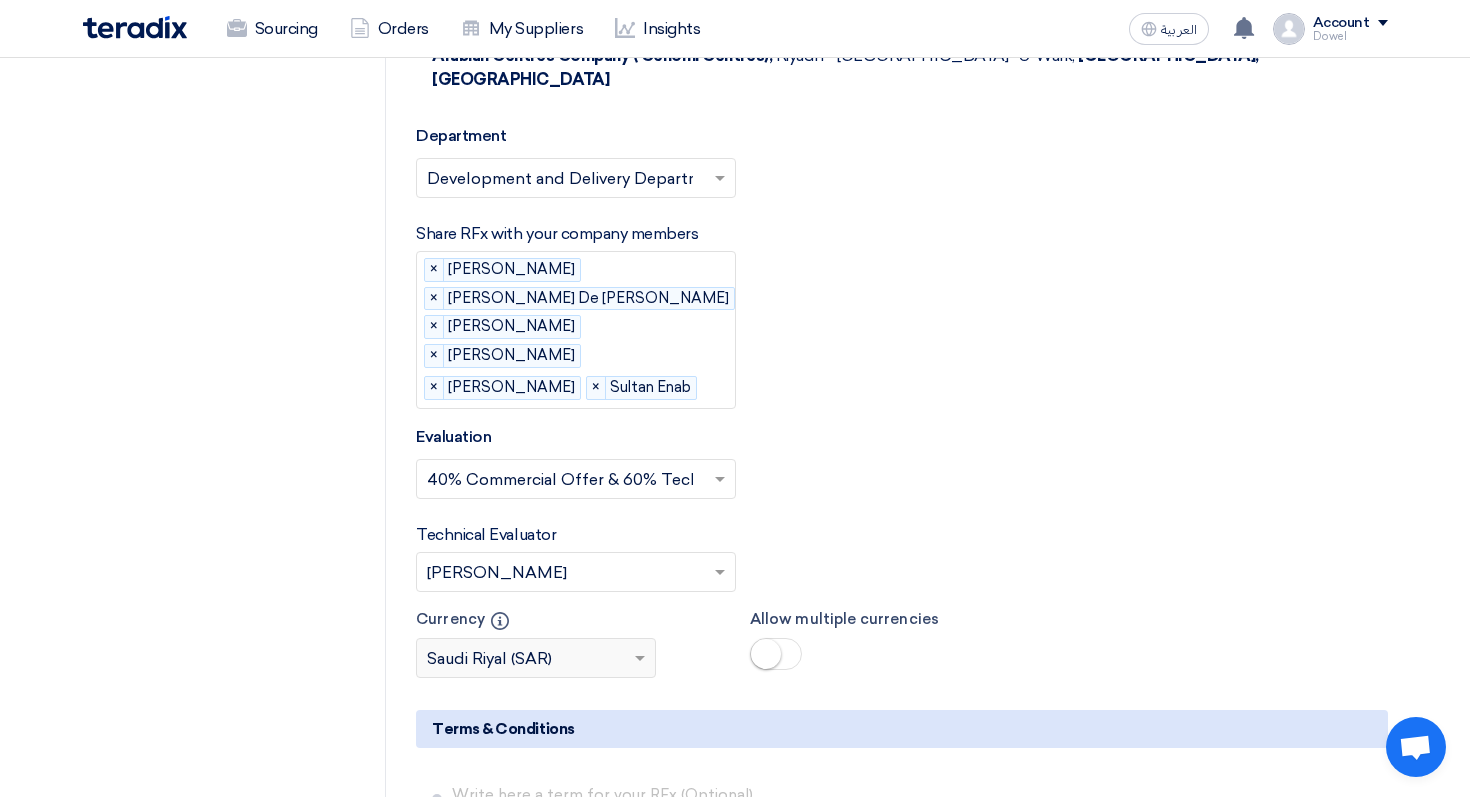 scroll, scrollTop: 3945, scrollLeft: 0, axis: vertical 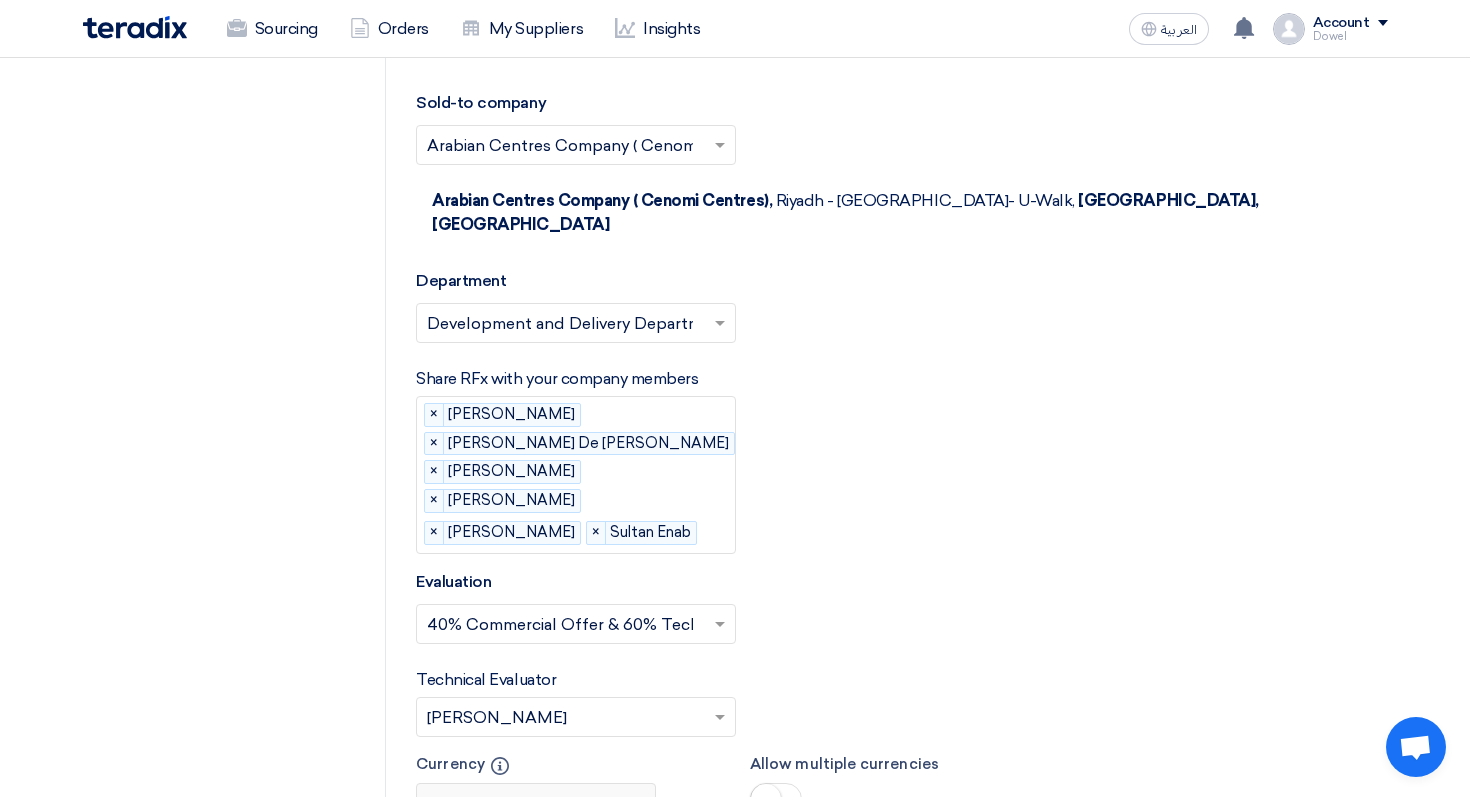 click at bounding box center (566, 718) 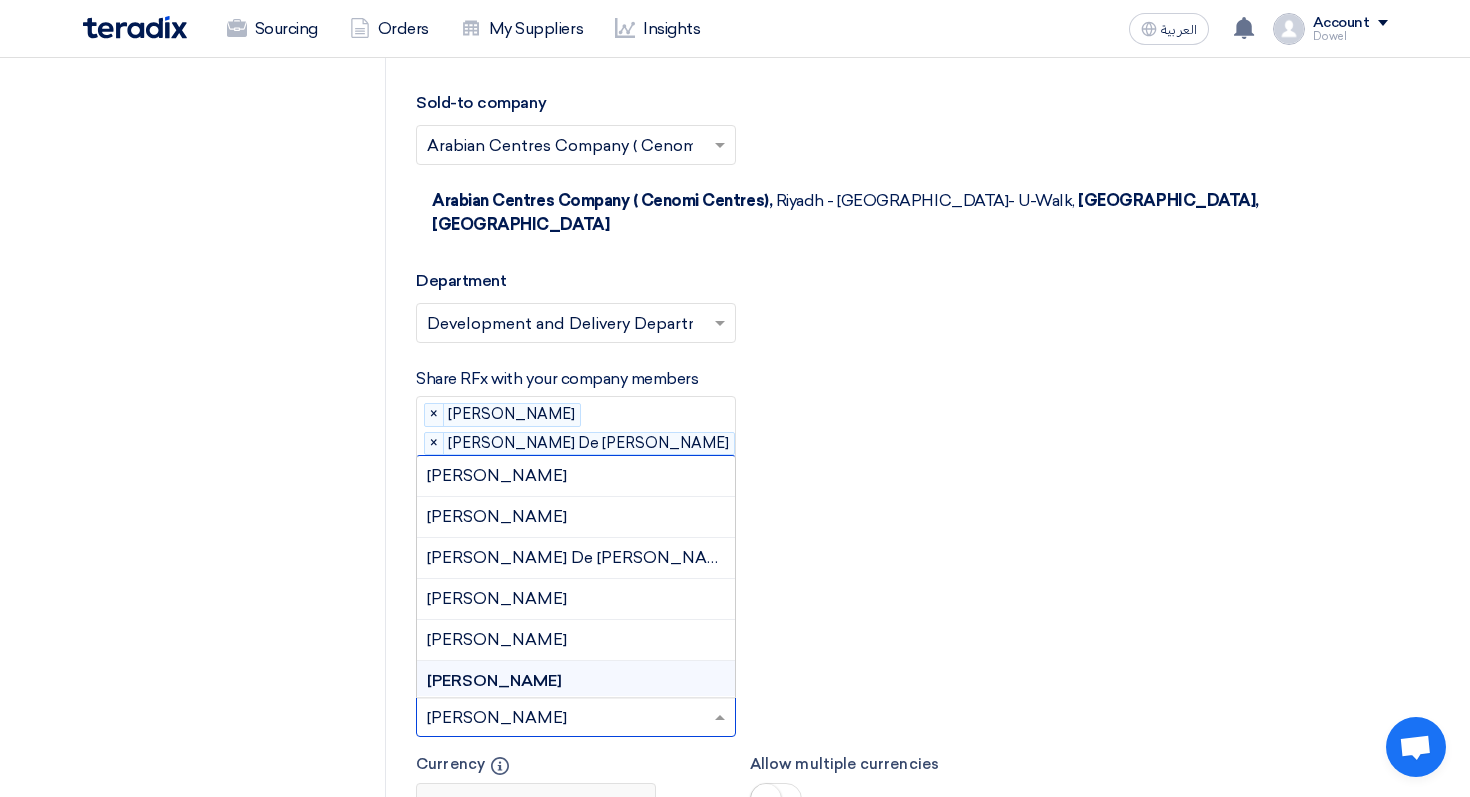 click at bounding box center [566, 718] 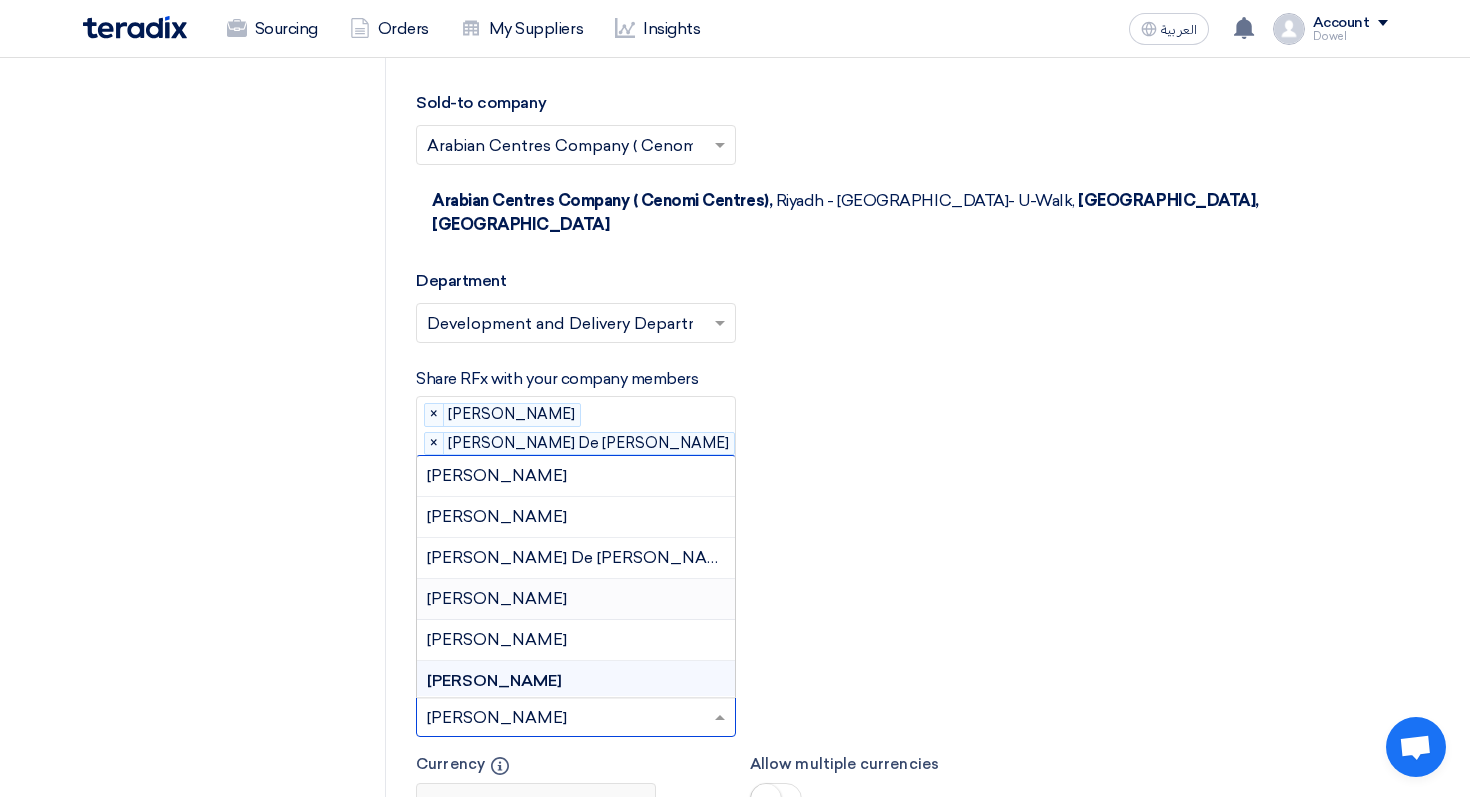 click on "[PERSON_NAME]" at bounding box center (576, 599) 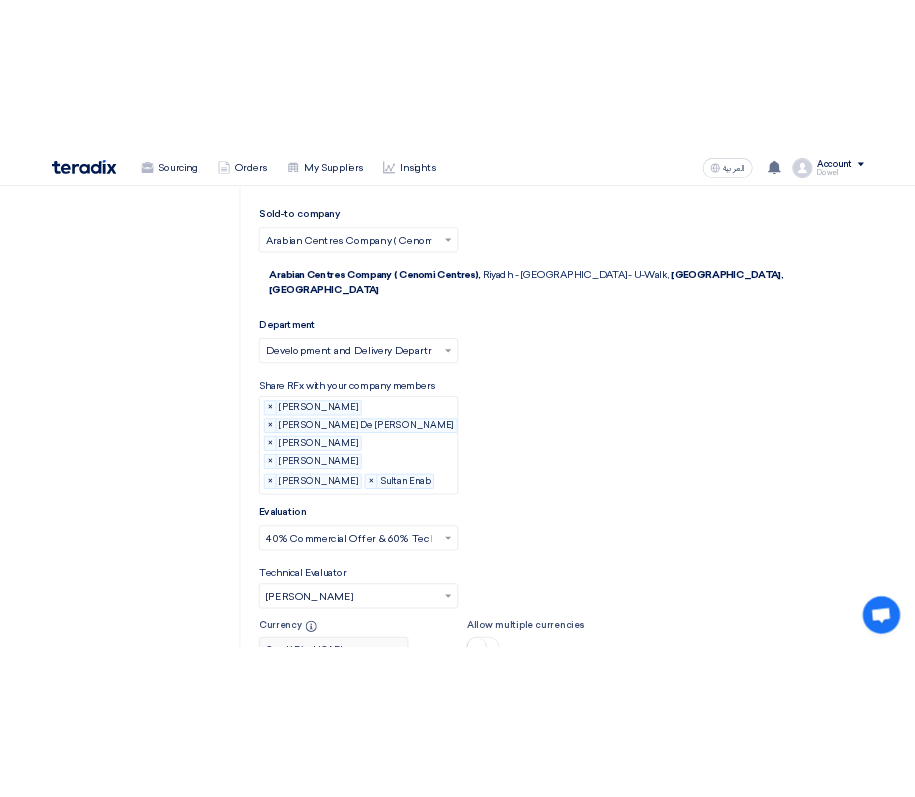 scroll, scrollTop: 4617, scrollLeft: 0, axis: vertical 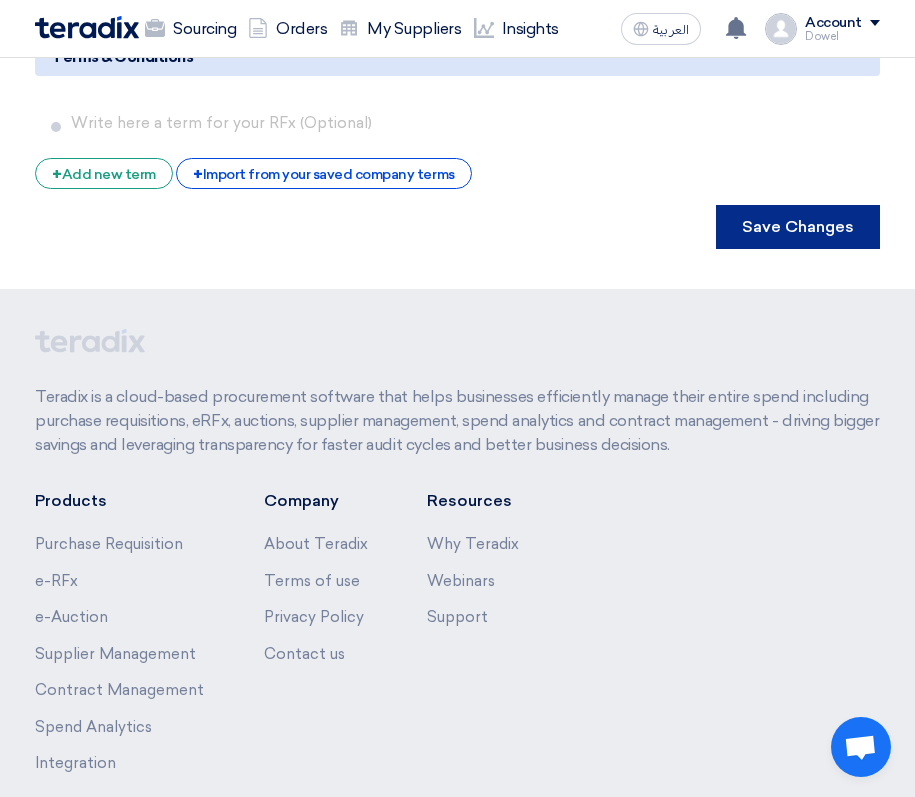 click on "Save Changes" 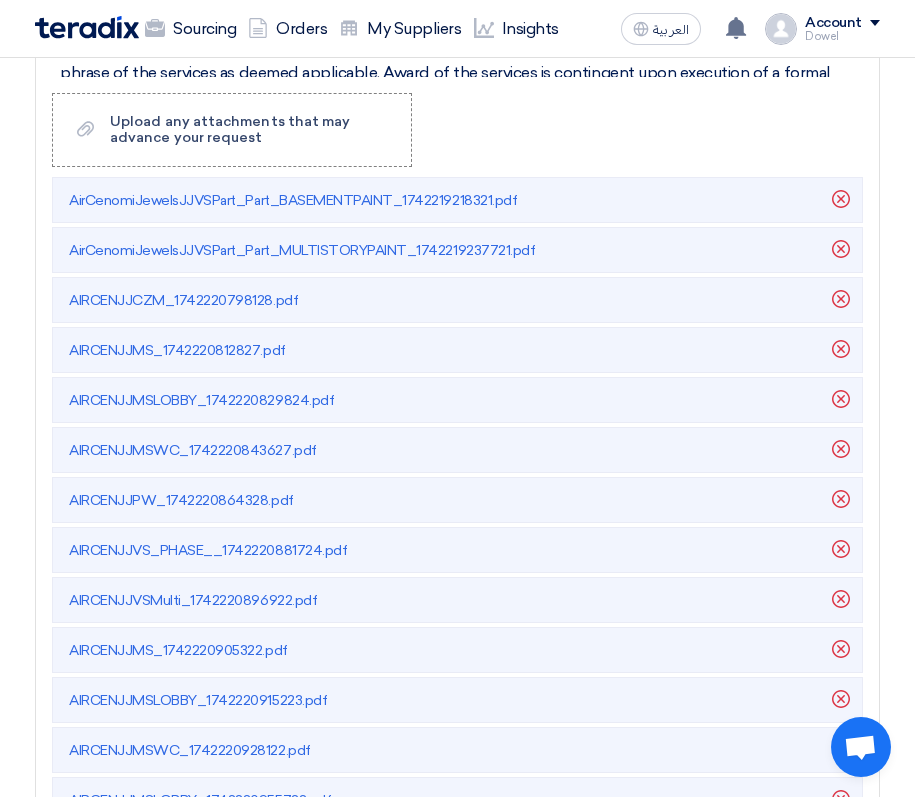 scroll, scrollTop: 4906, scrollLeft: 0, axis: vertical 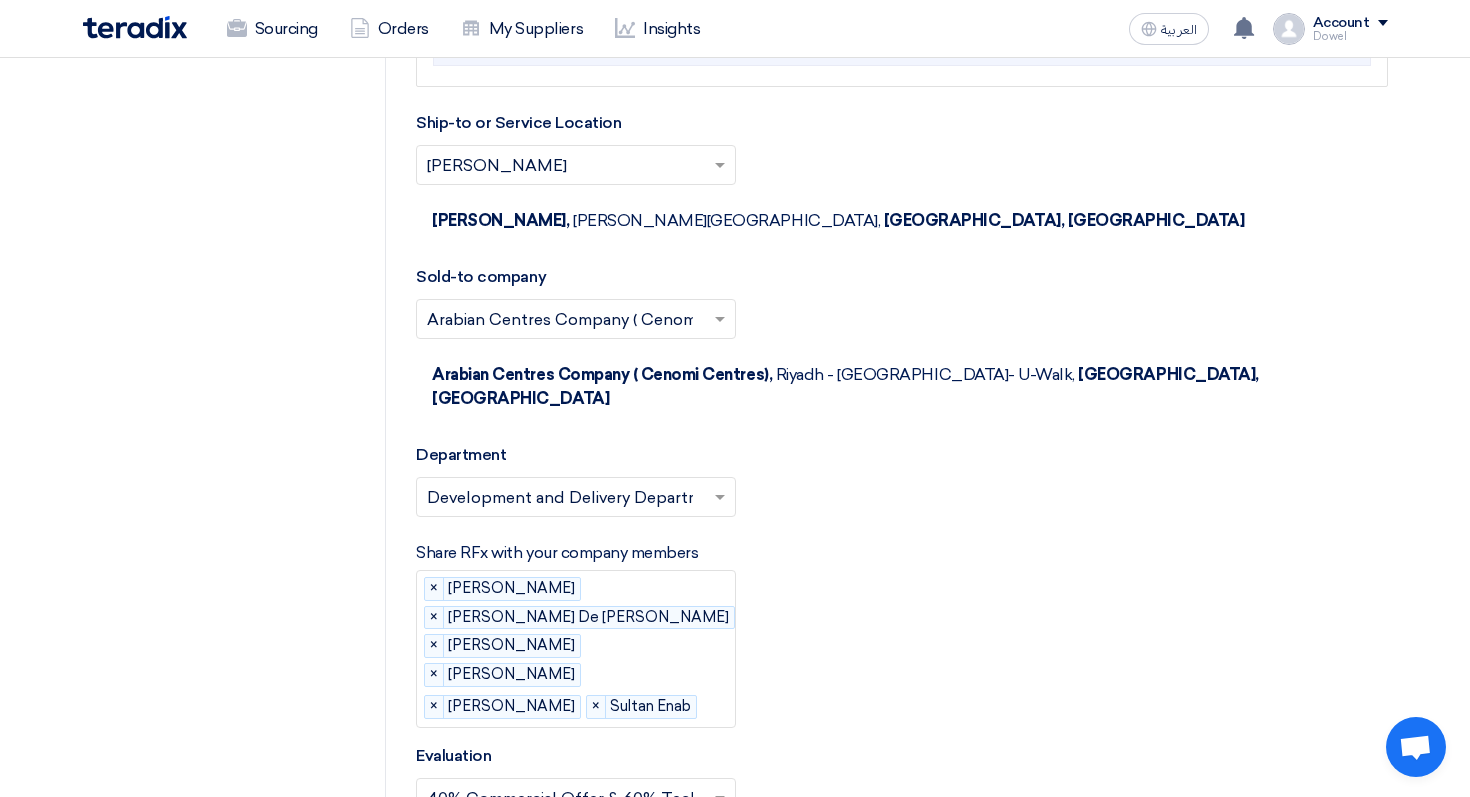 type 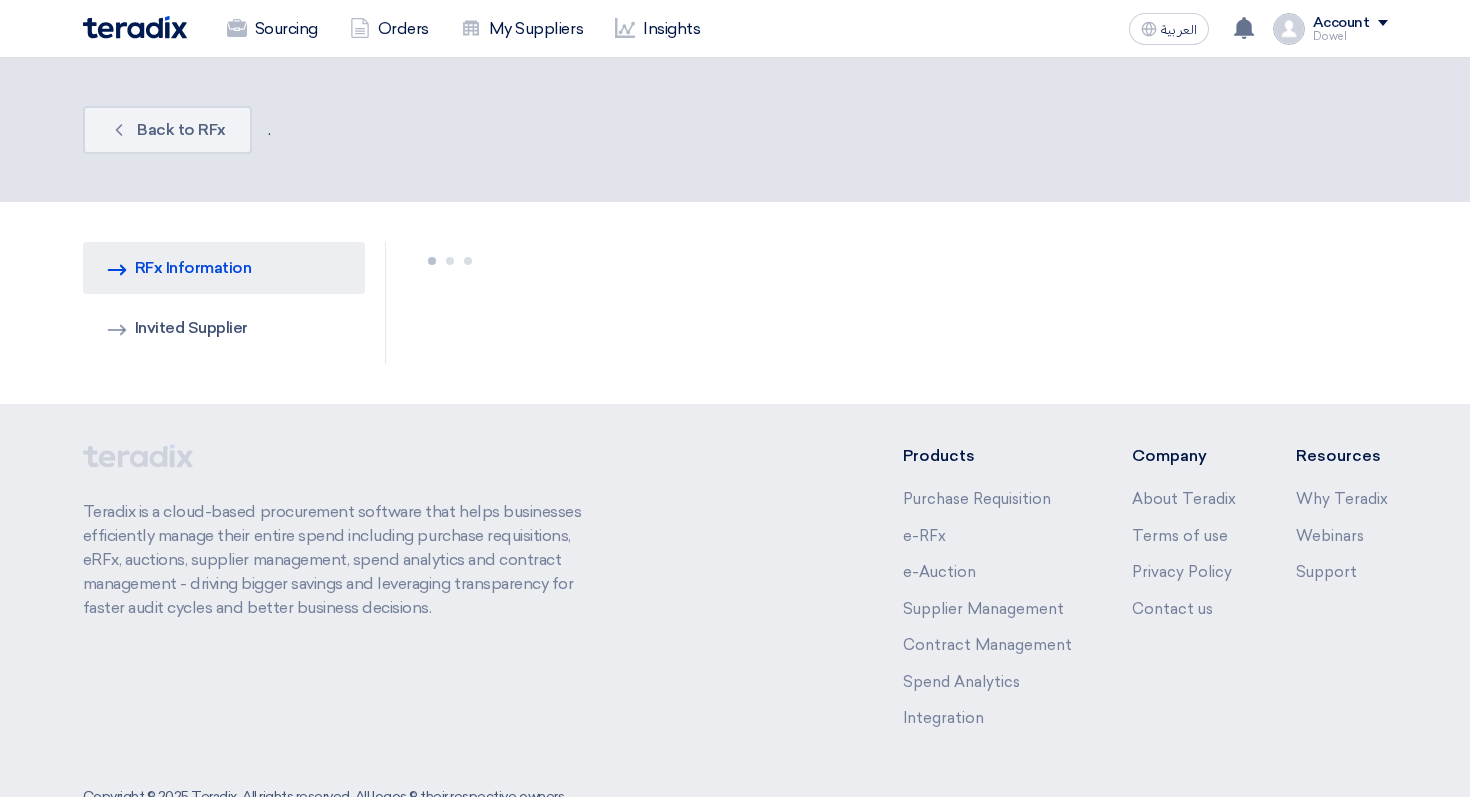 scroll, scrollTop: 59, scrollLeft: 0, axis: vertical 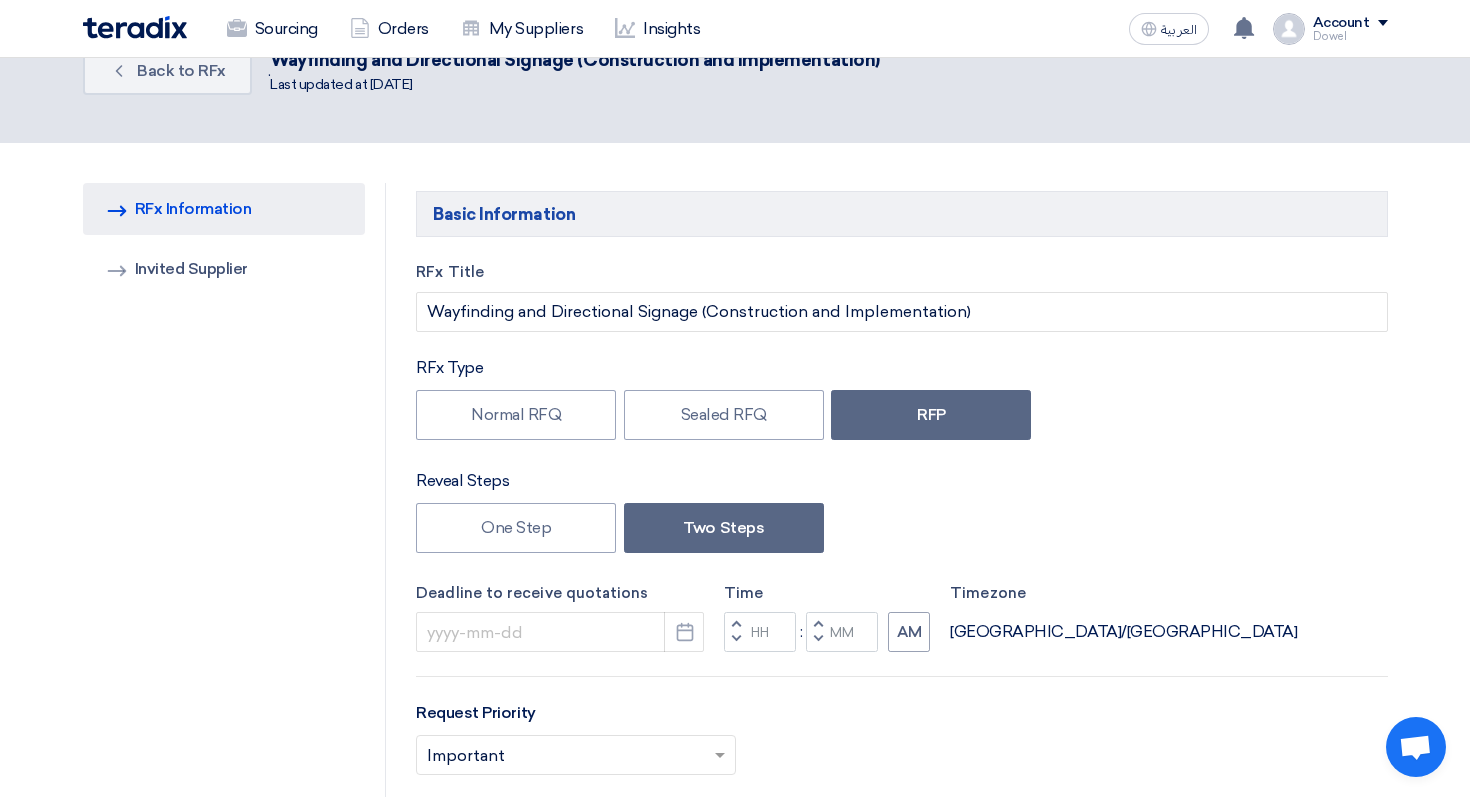 type on "[DATE]" 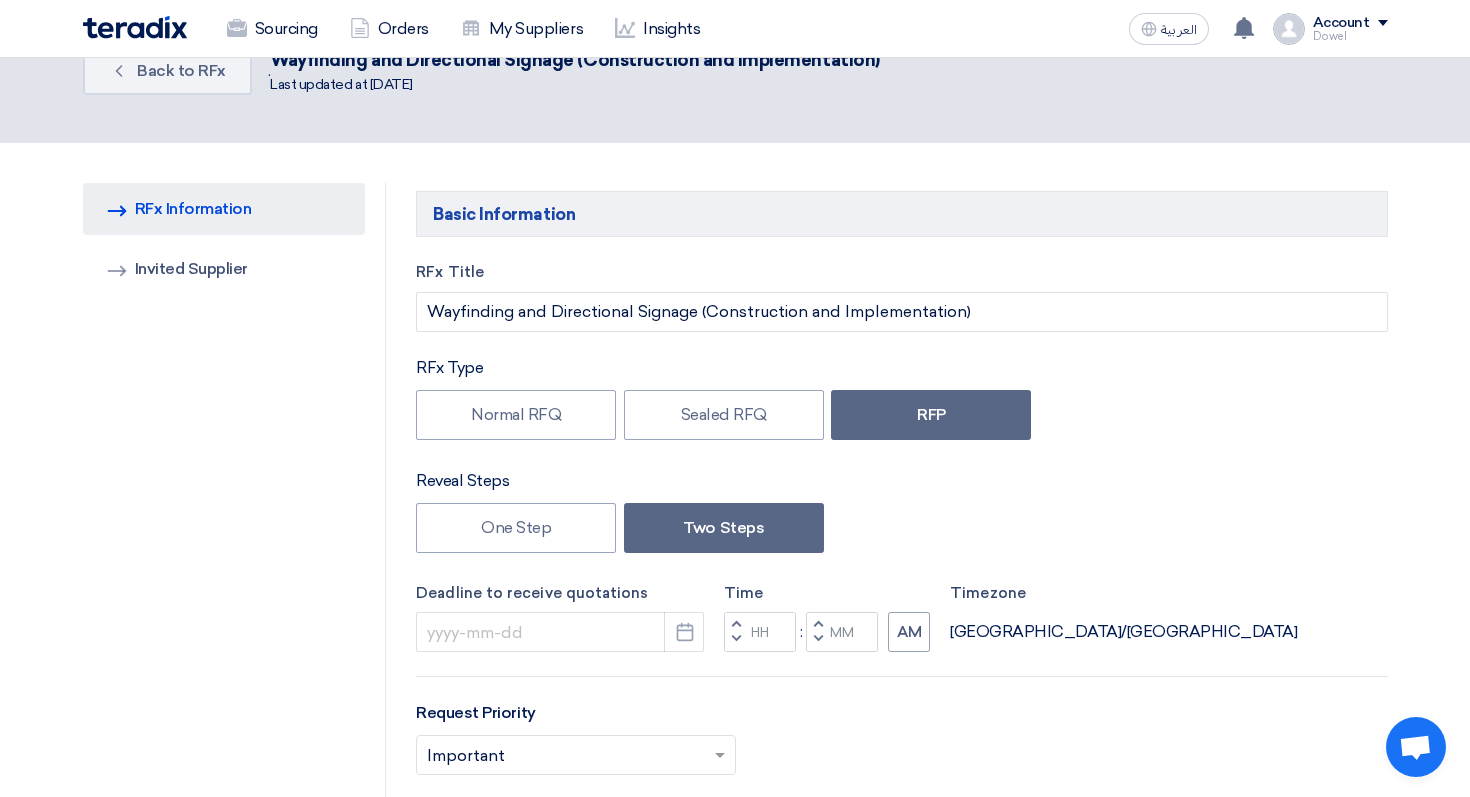 type on "04" 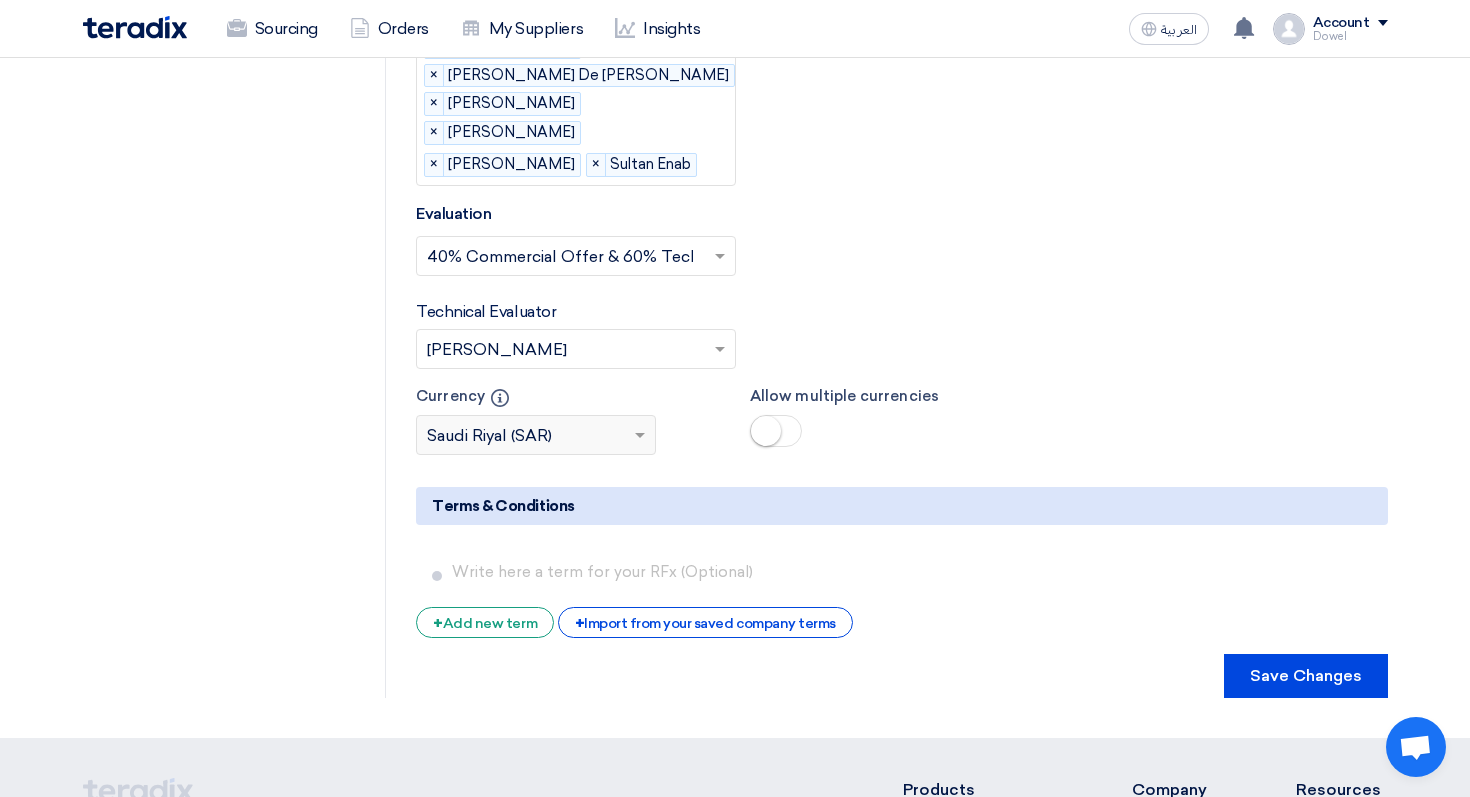 scroll, scrollTop: 4204, scrollLeft: 0, axis: vertical 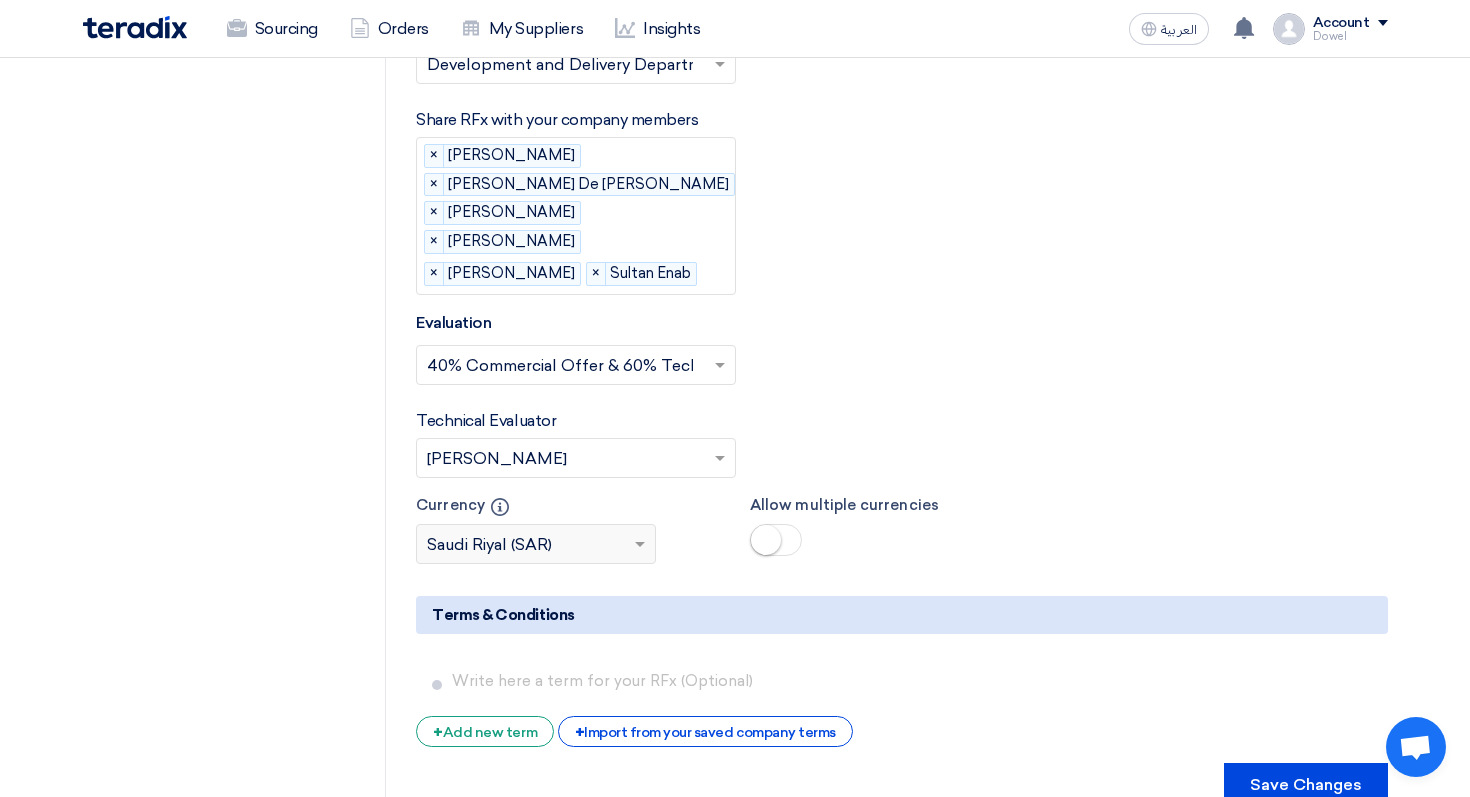 click at bounding box center (566, 459) 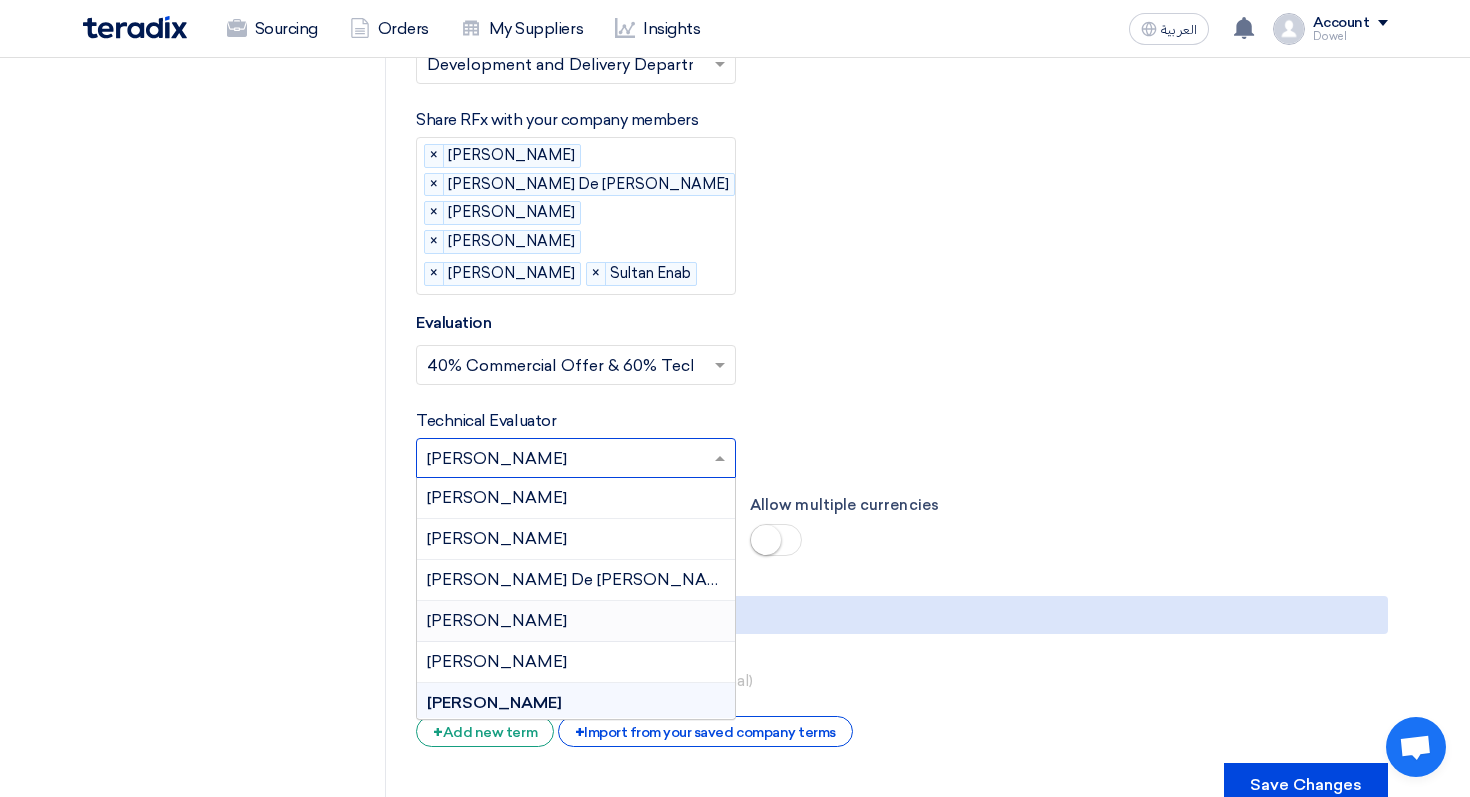 click on "[PERSON_NAME]" at bounding box center (576, 621) 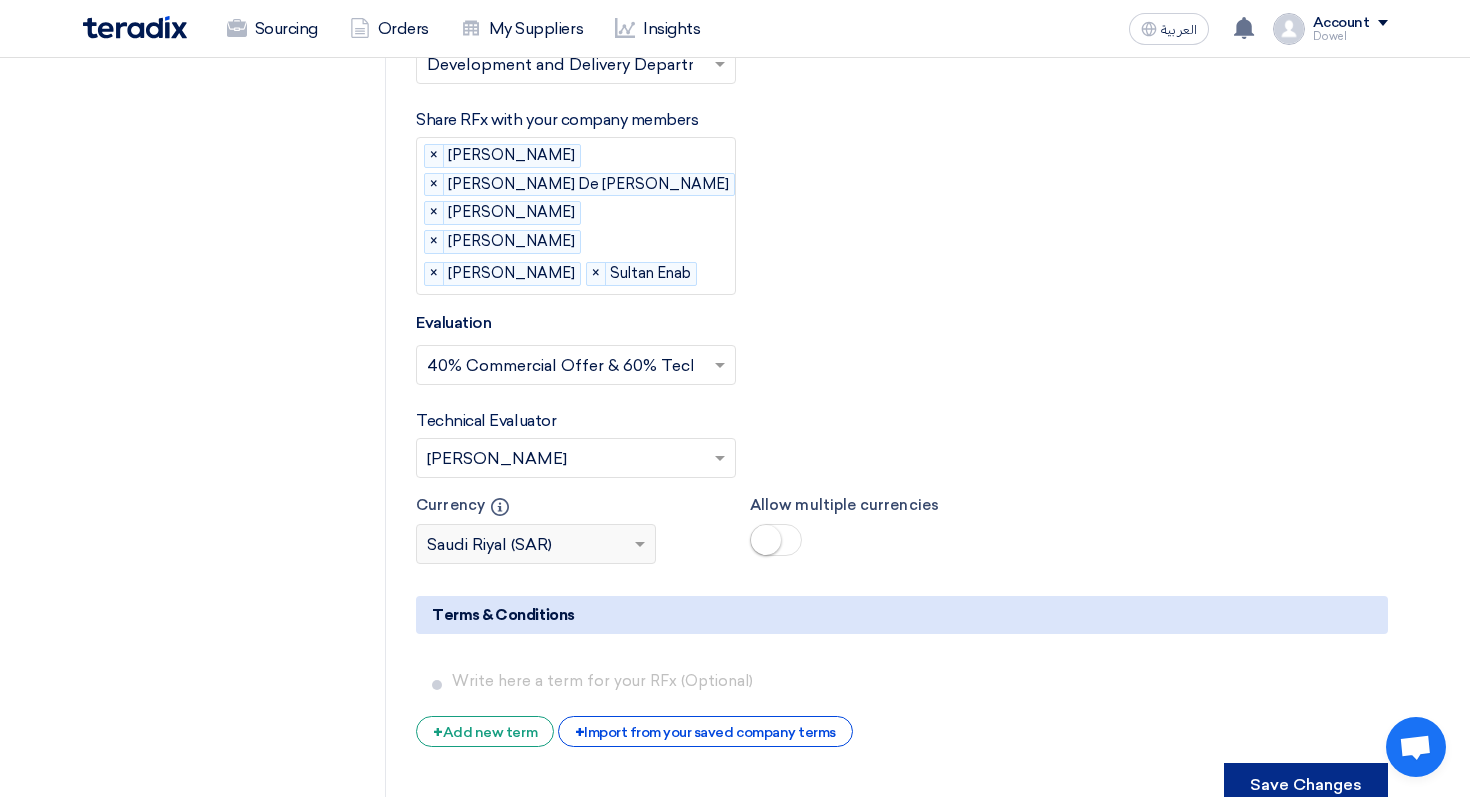 click on "Save Changes" 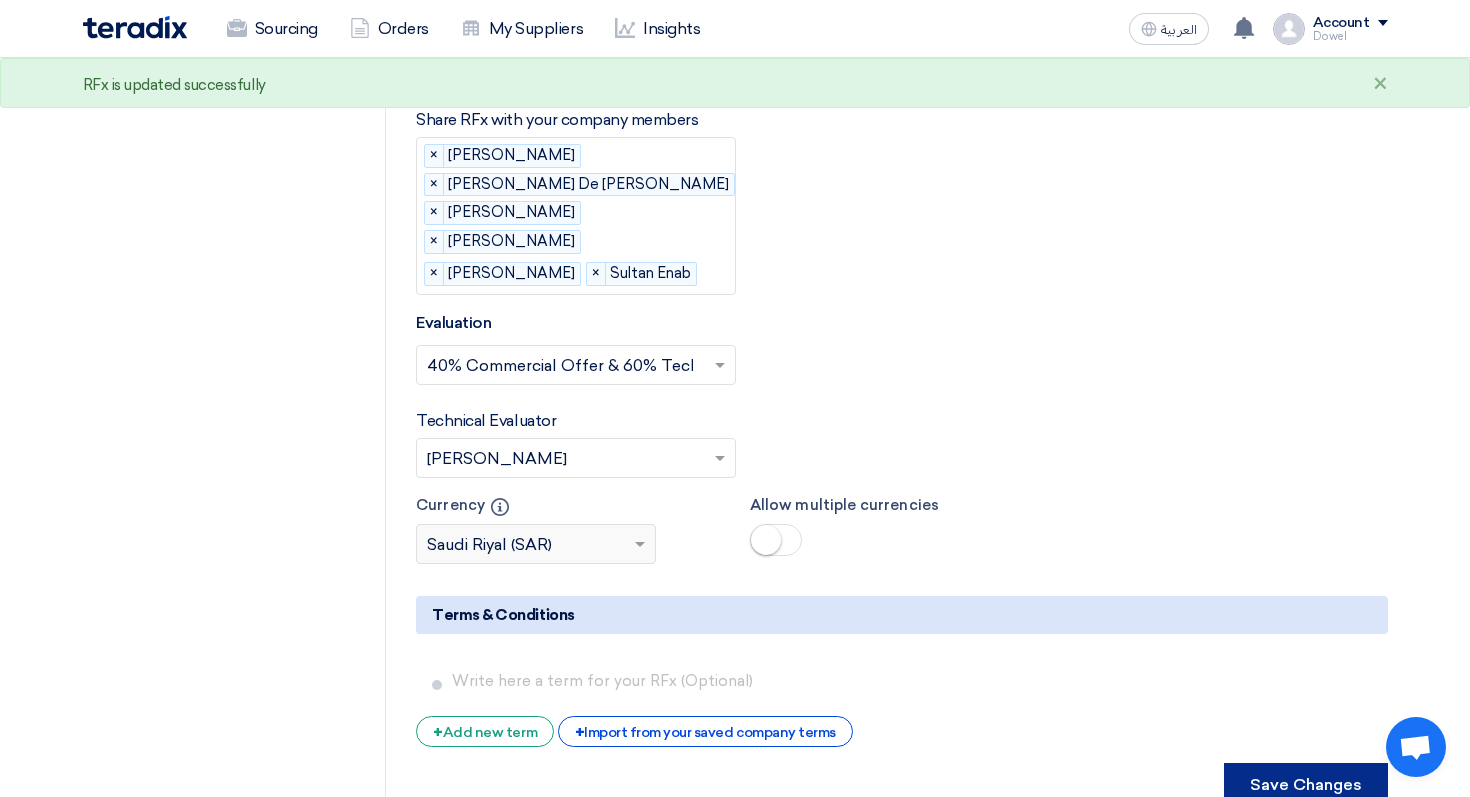 scroll, scrollTop: 0, scrollLeft: 0, axis: both 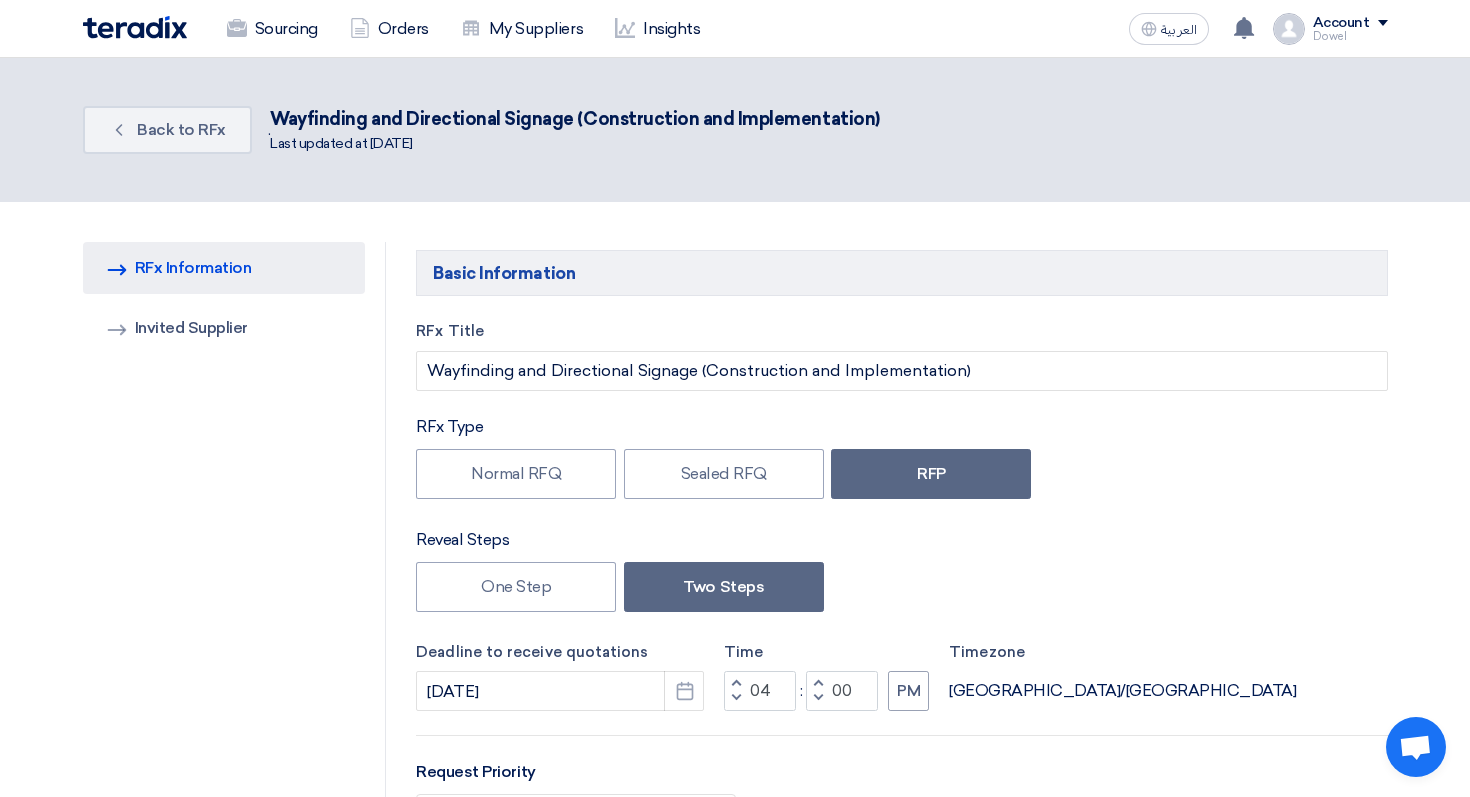 click on "Reveal Steps
One Step
Two Steps" 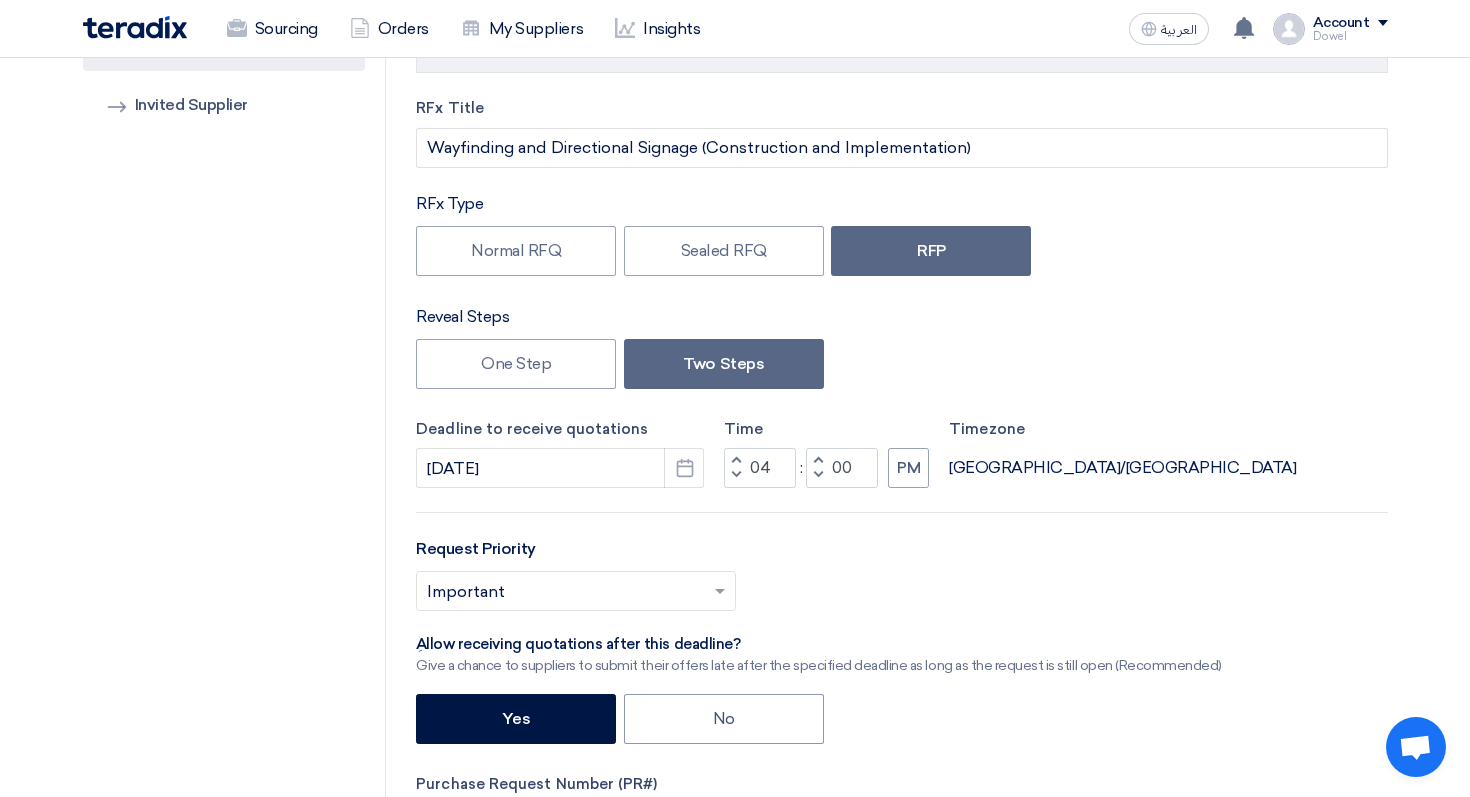 scroll, scrollTop: 0, scrollLeft: 0, axis: both 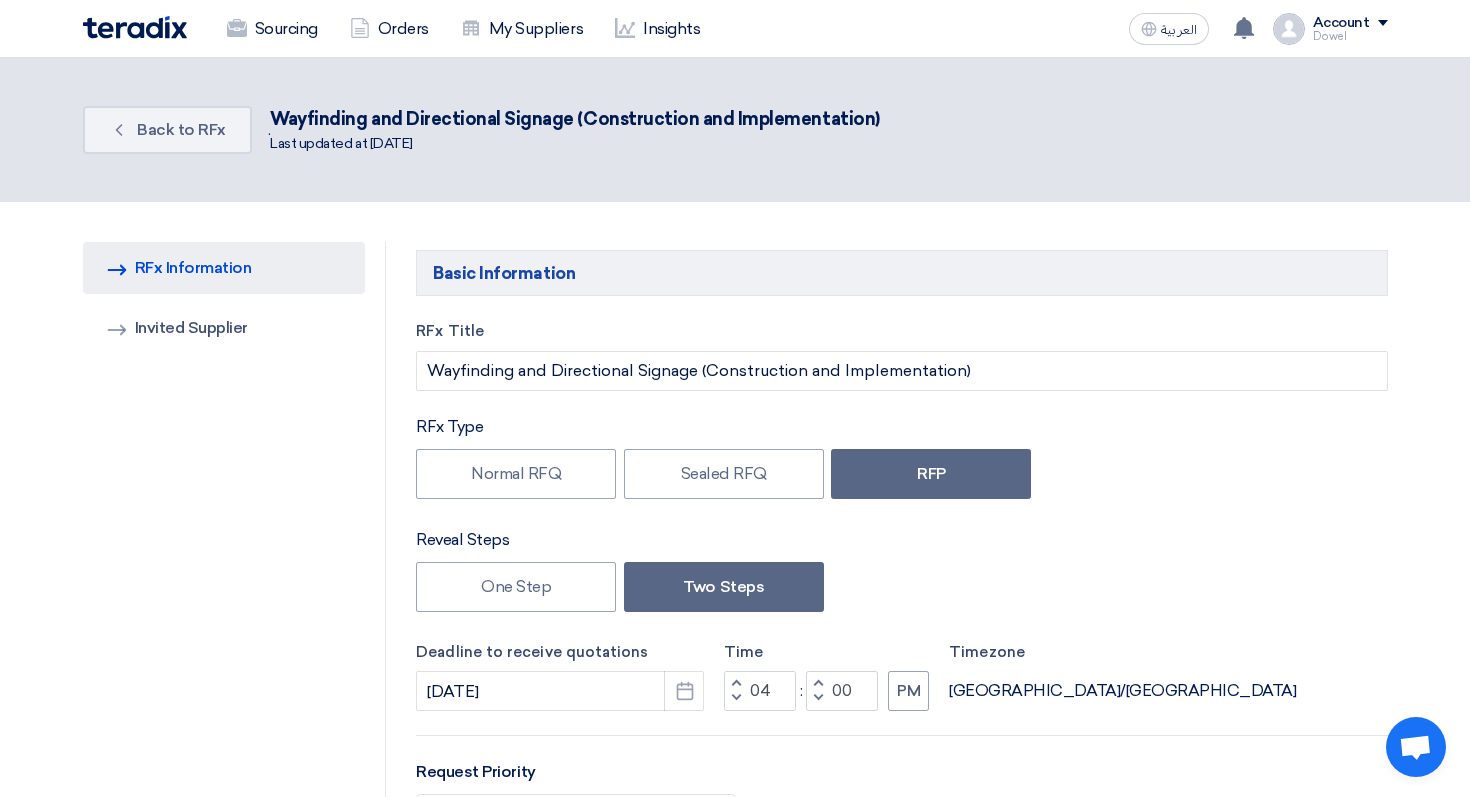 click on "Account" 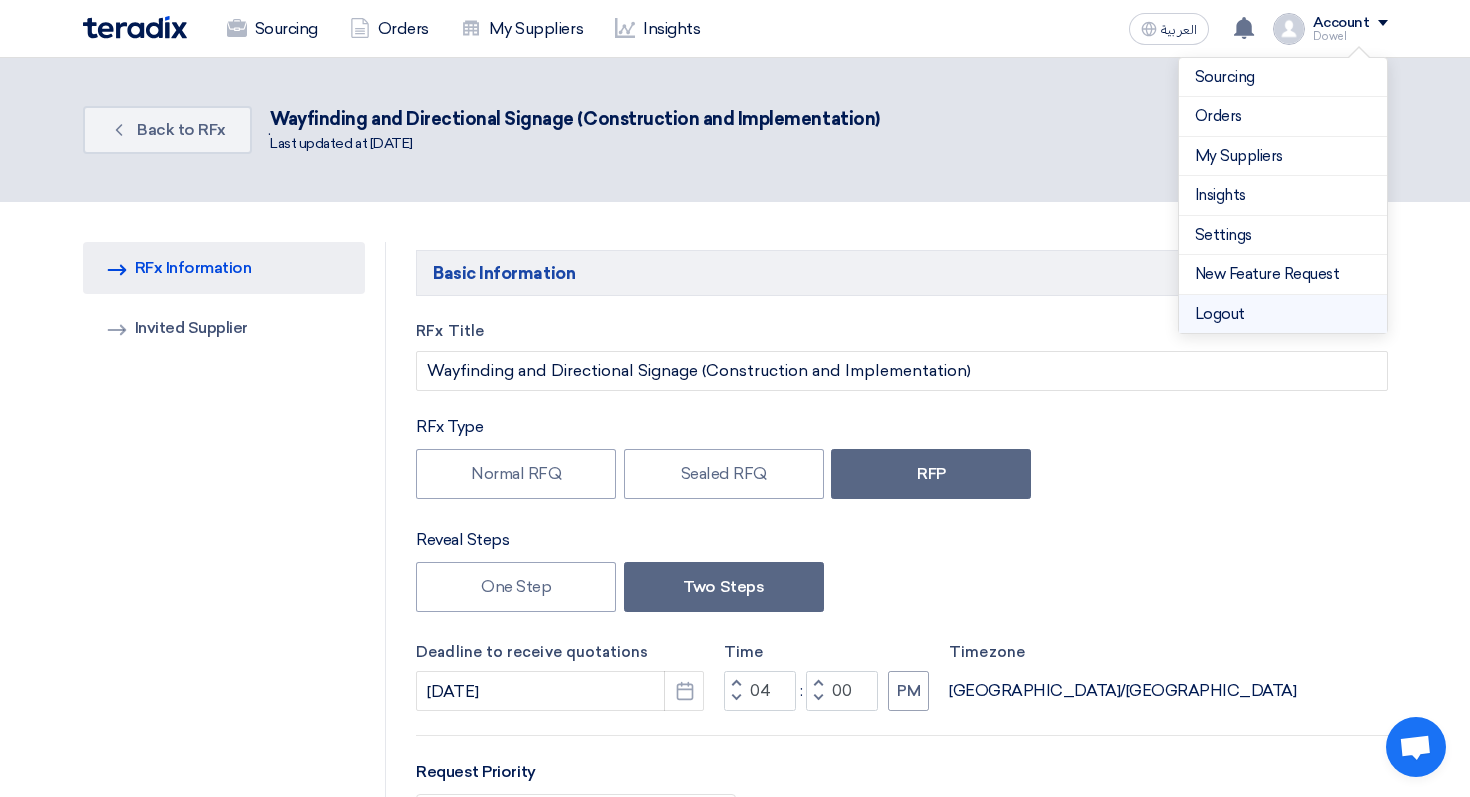 click on "Logout" 